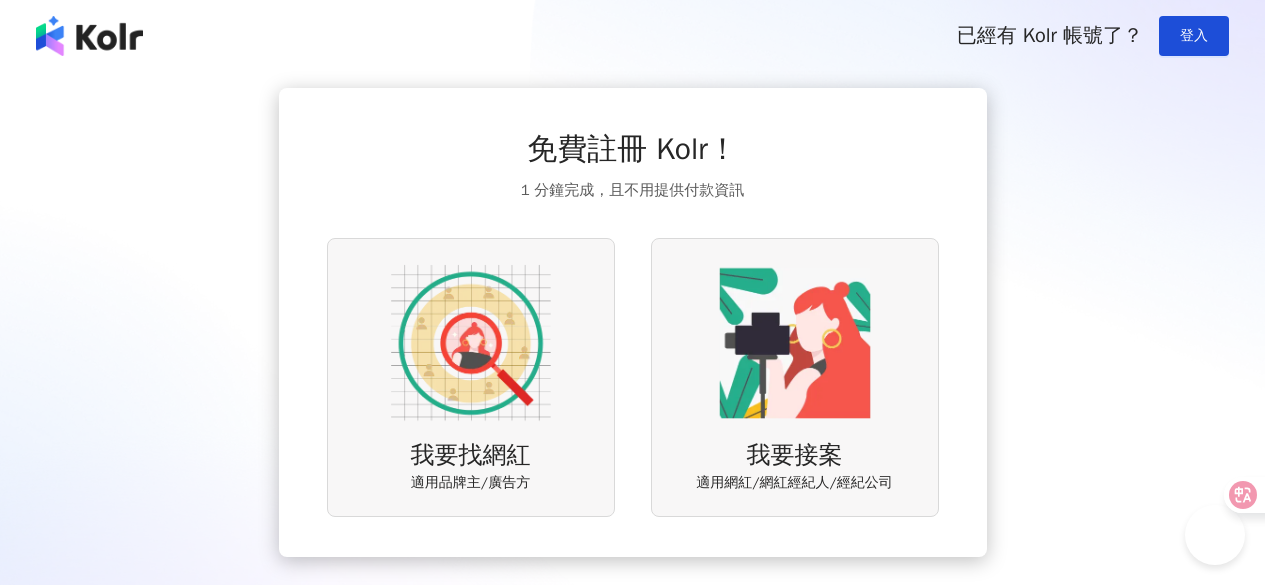 scroll, scrollTop: 0, scrollLeft: 0, axis: both 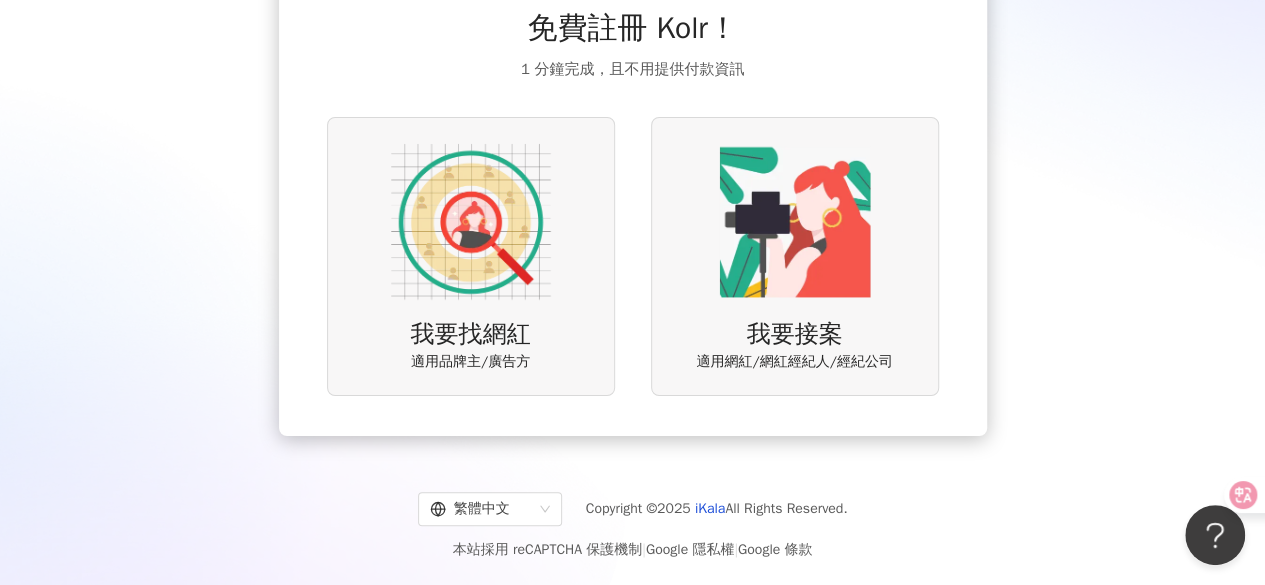 click at bounding box center (471, 222) 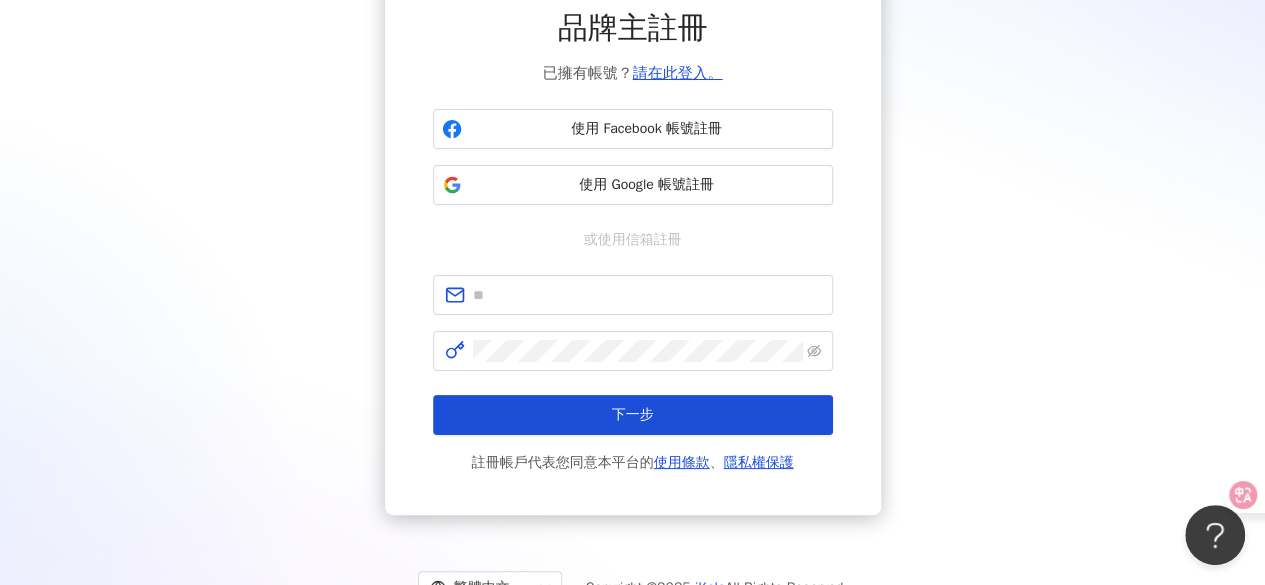 scroll, scrollTop: 0, scrollLeft: 0, axis: both 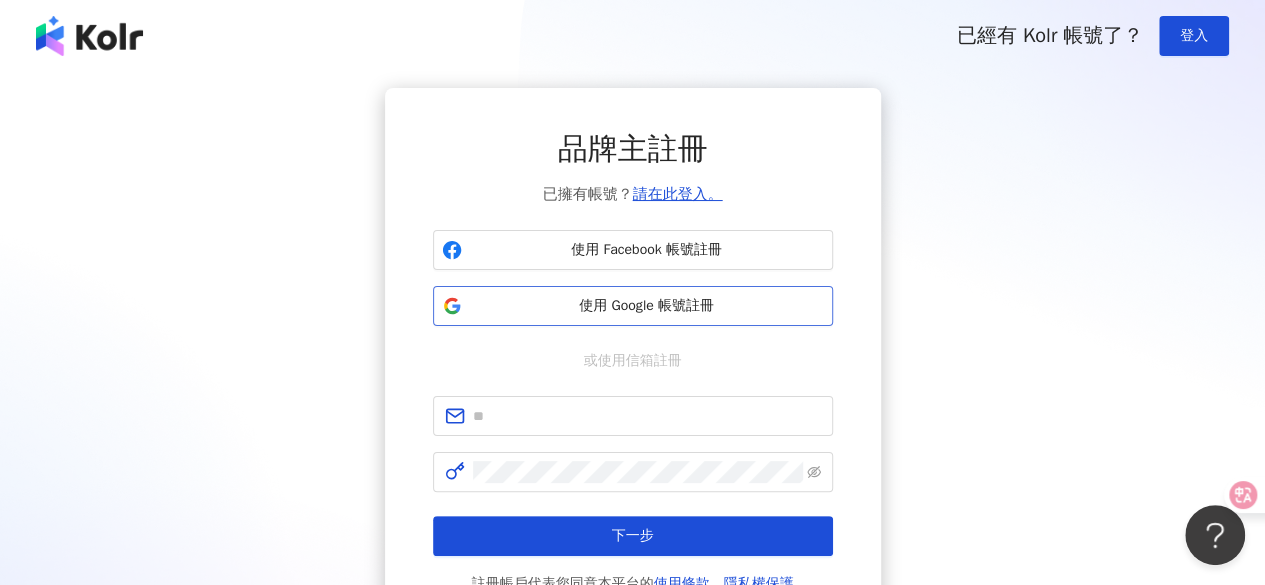 click on "使用 Google 帳號註冊" at bounding box center [633, 306] 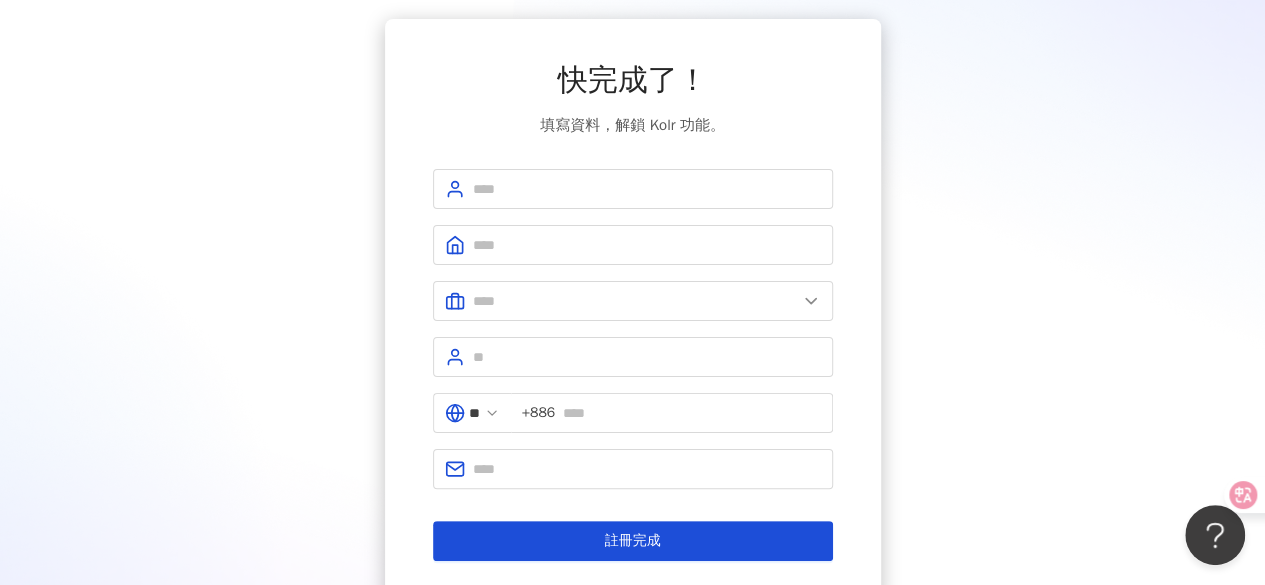scroll, scrollTop: 100, scrollLeft: 0, axis: vertical 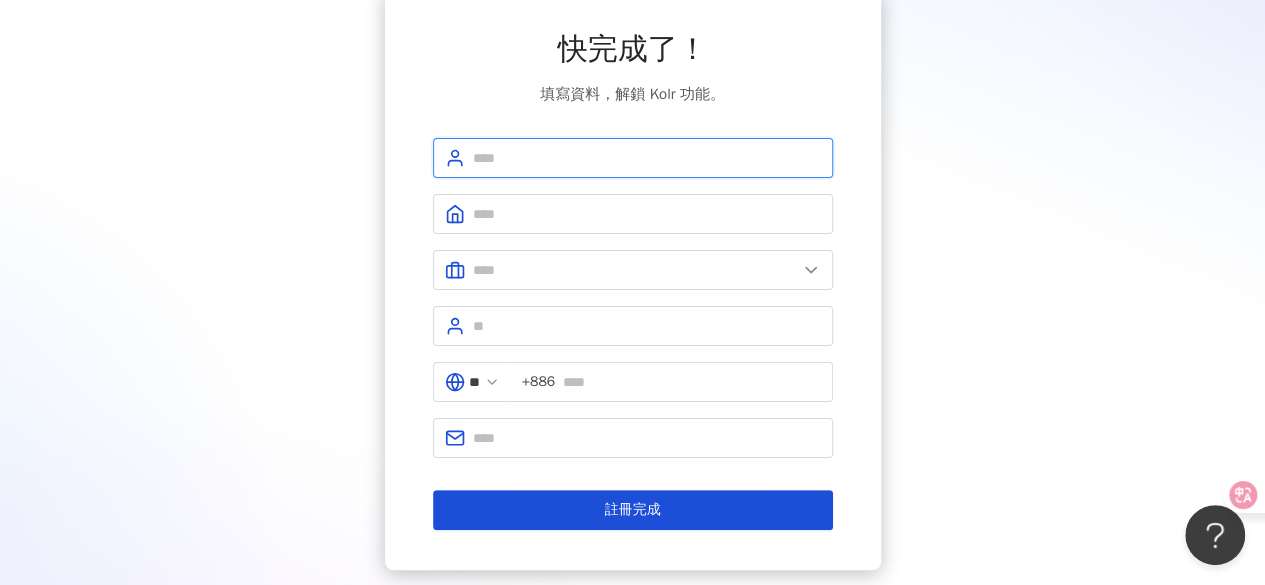 click at bounding box center (647, 158) 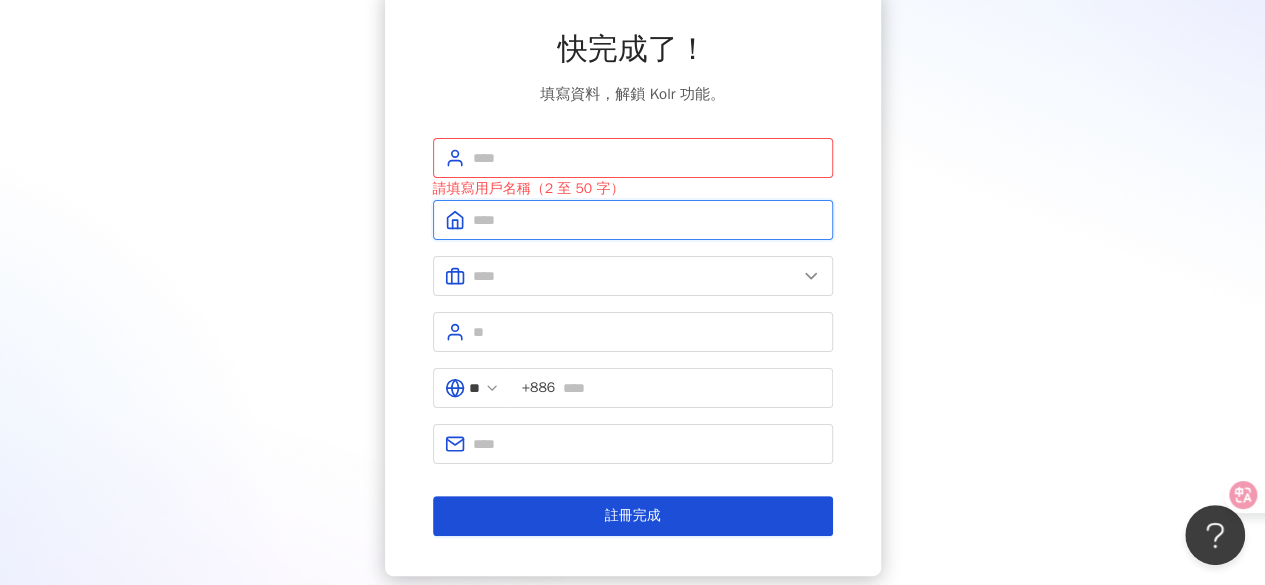 click at bounding box center (647, 220) 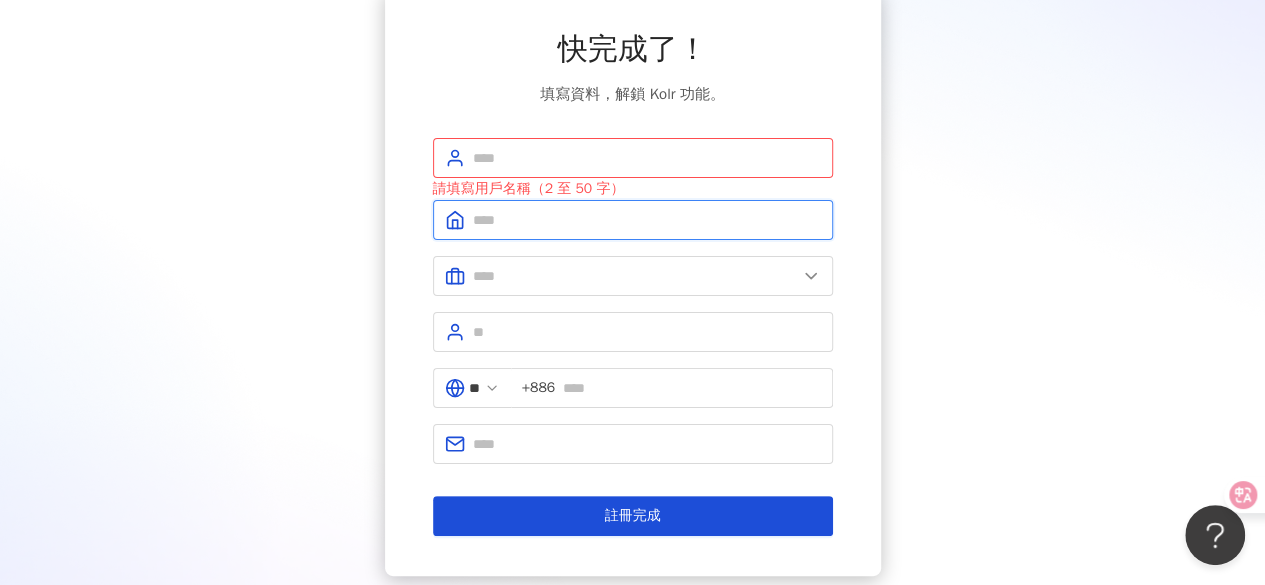 paste on "******" 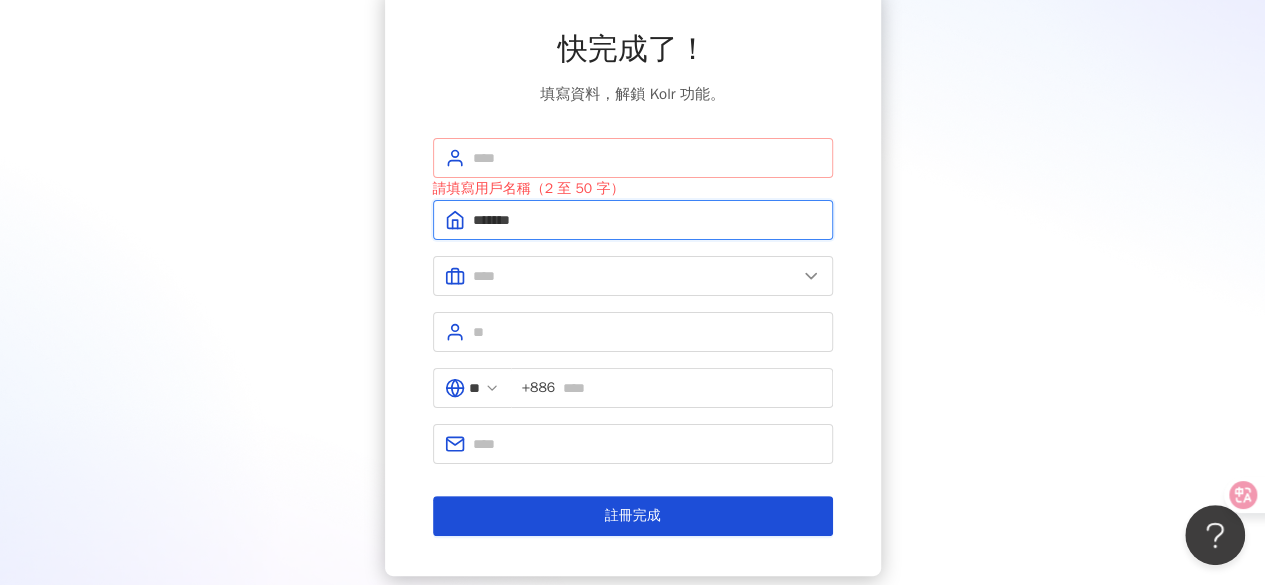 type on "******" 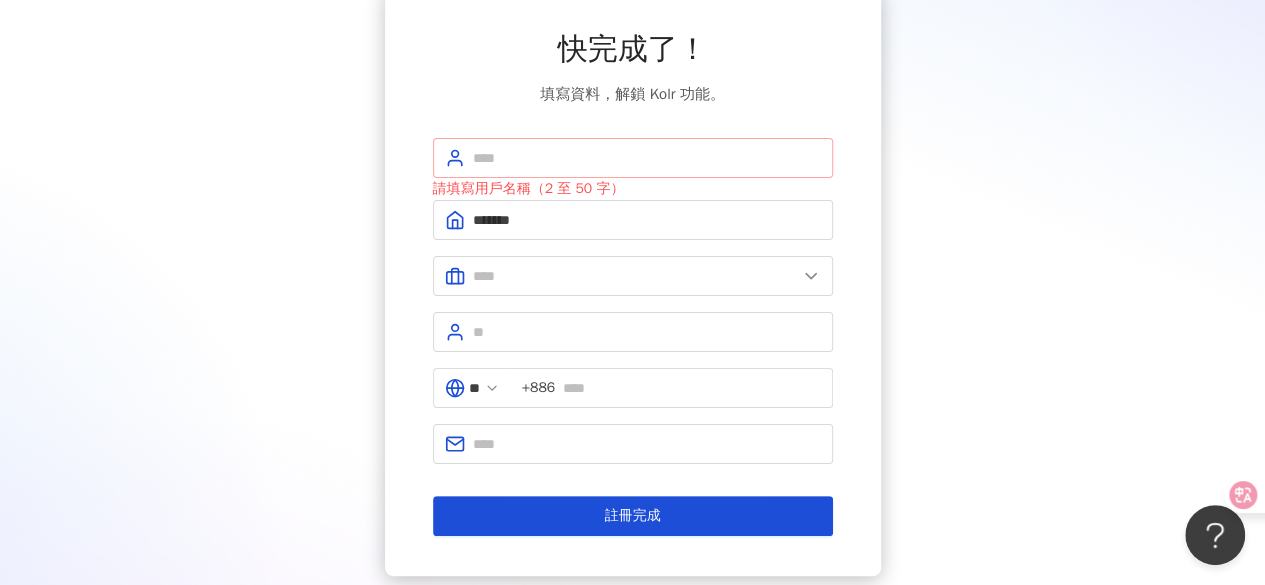 click at bounding box center (633, 158) 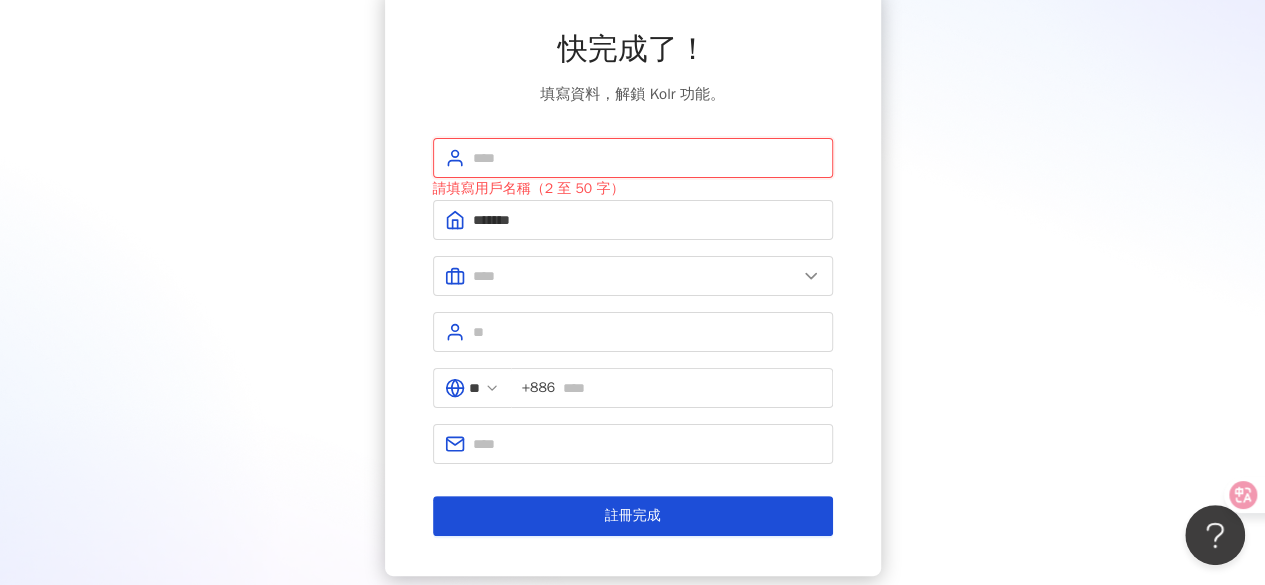 click at bounding box center [647, 158] 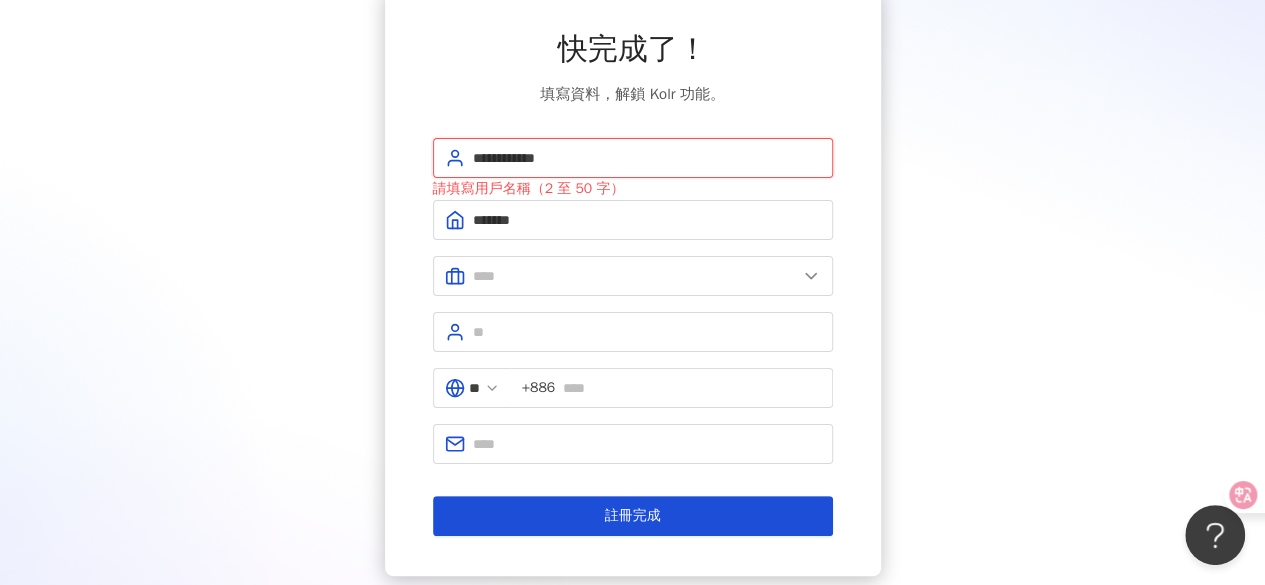 click on "**********" at bounding box center [647, 158] 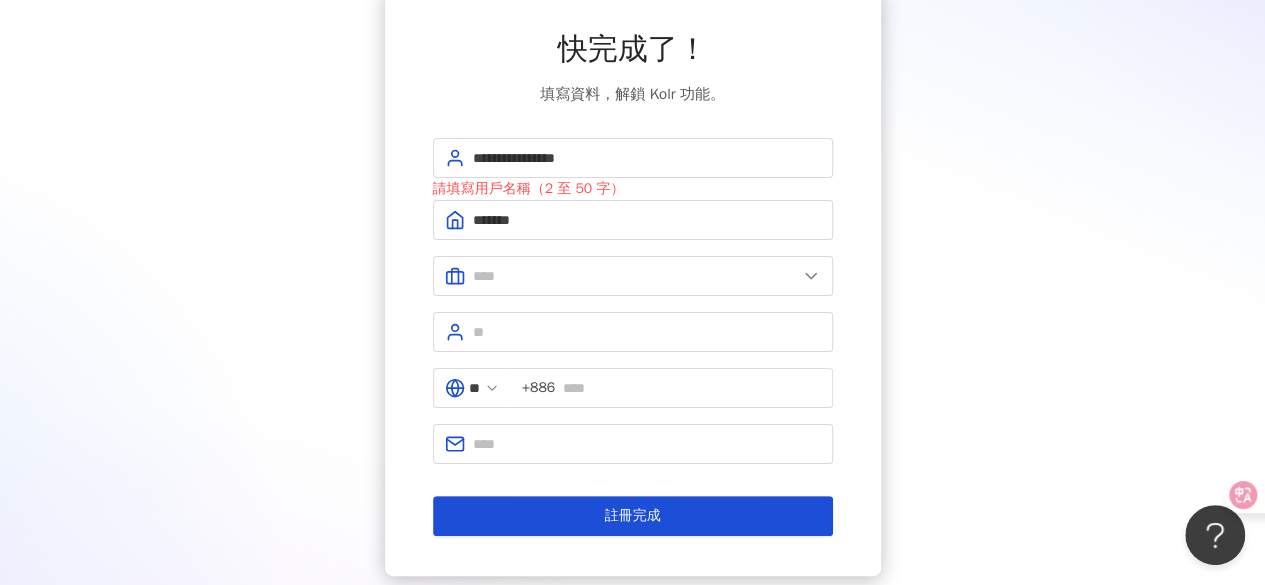 click on "**********" at bounding box center (633, 337) 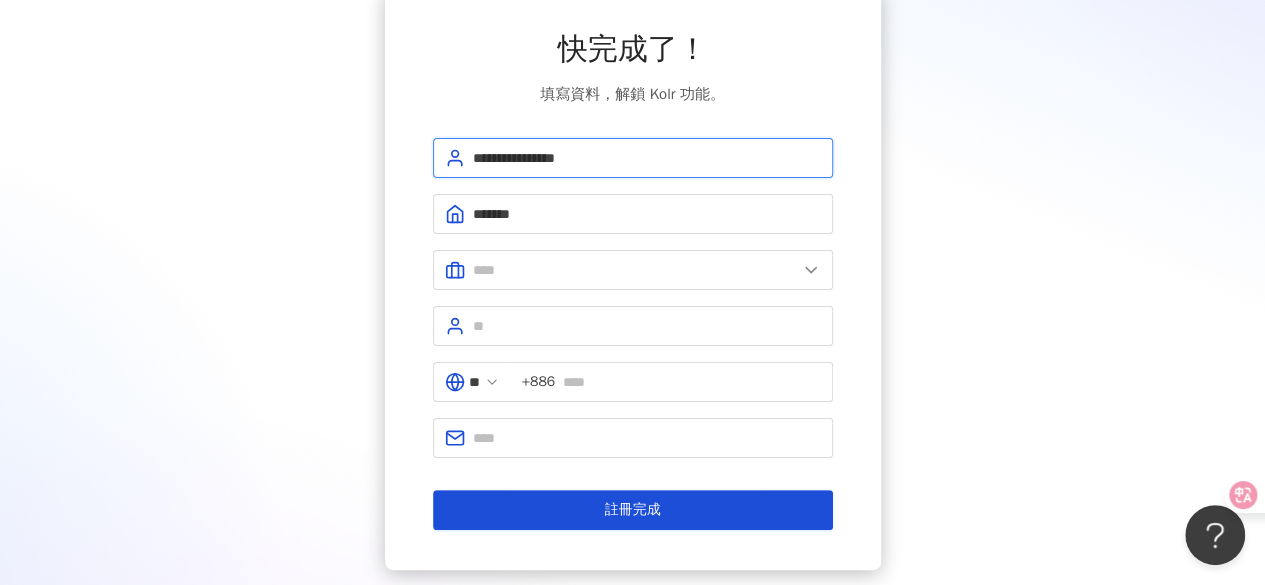 click on "**********" at bounding box center (647, 158) 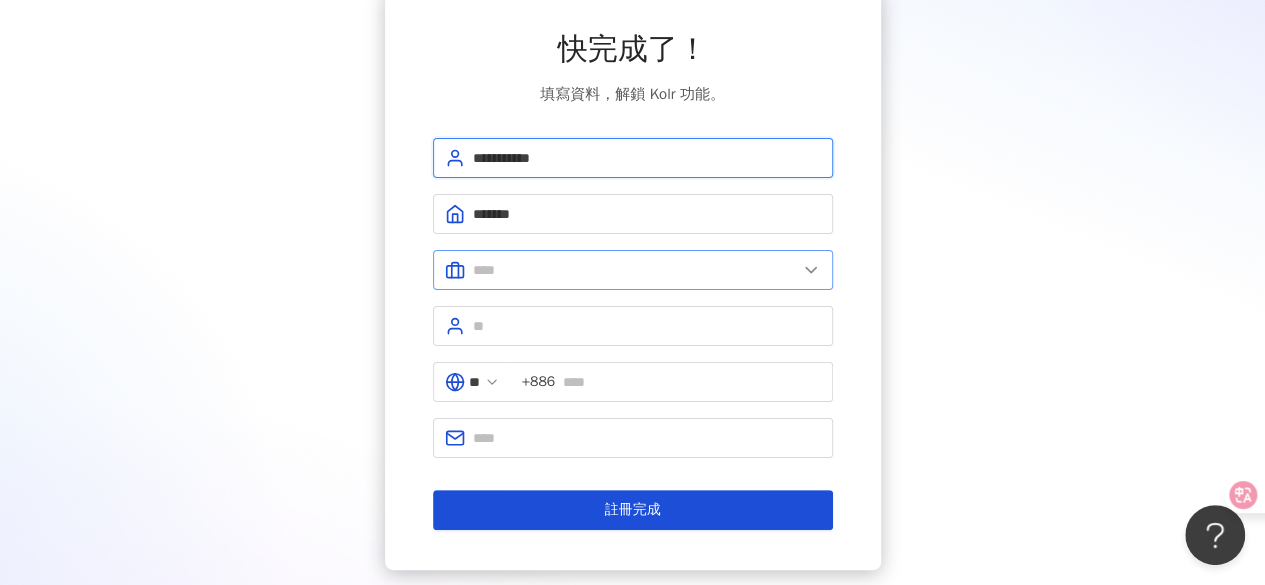 type on "**********" 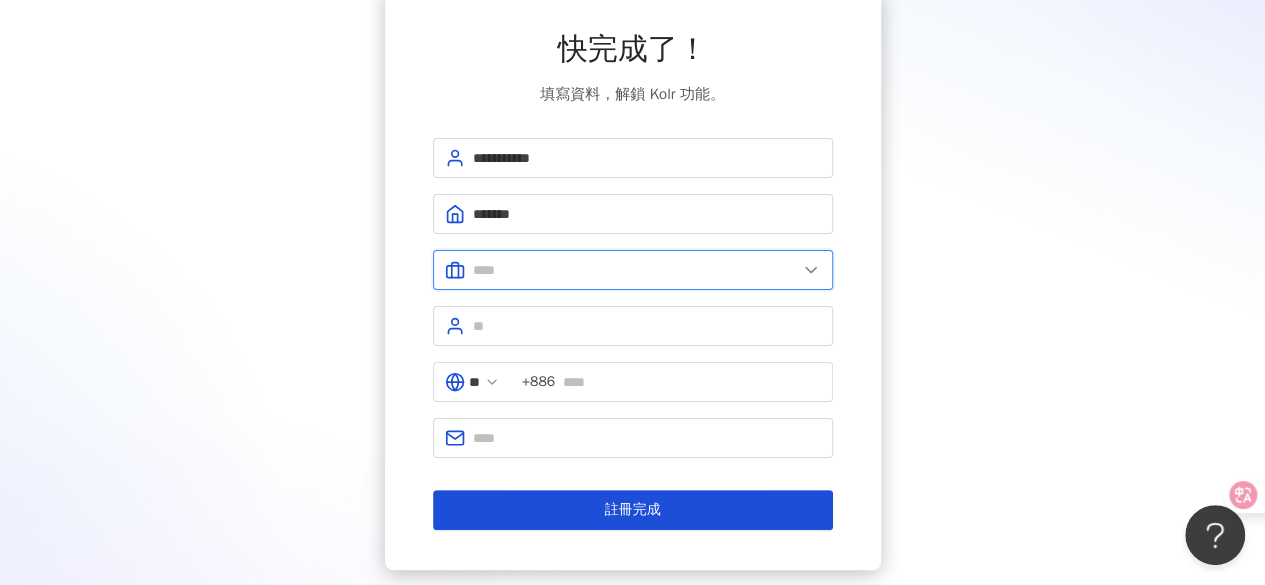 click at bounding box center (635, 270) 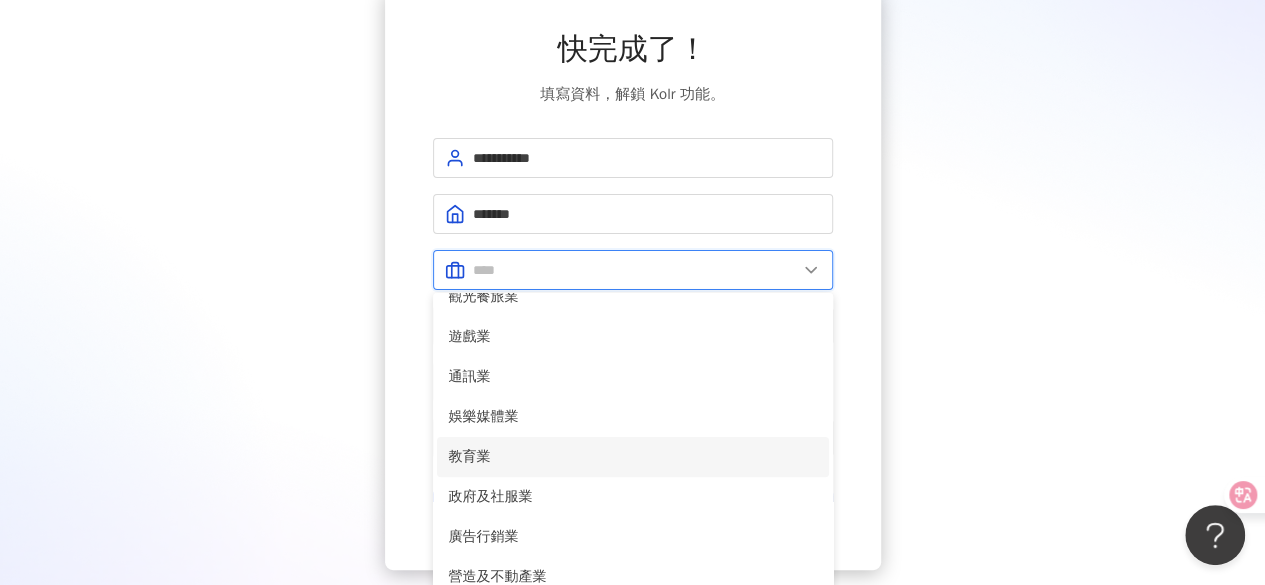 scroll, scrollTop: 400, scrollLeft: 0, axis: vertical 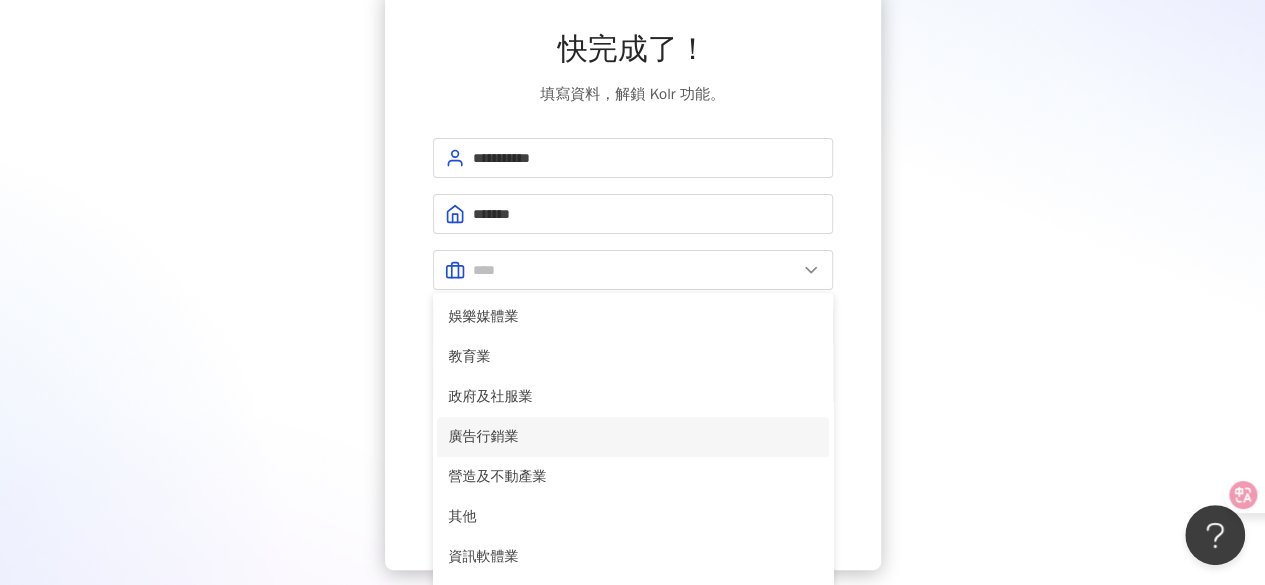 click on "廣告行銷業" at bounding box center [633, 437] 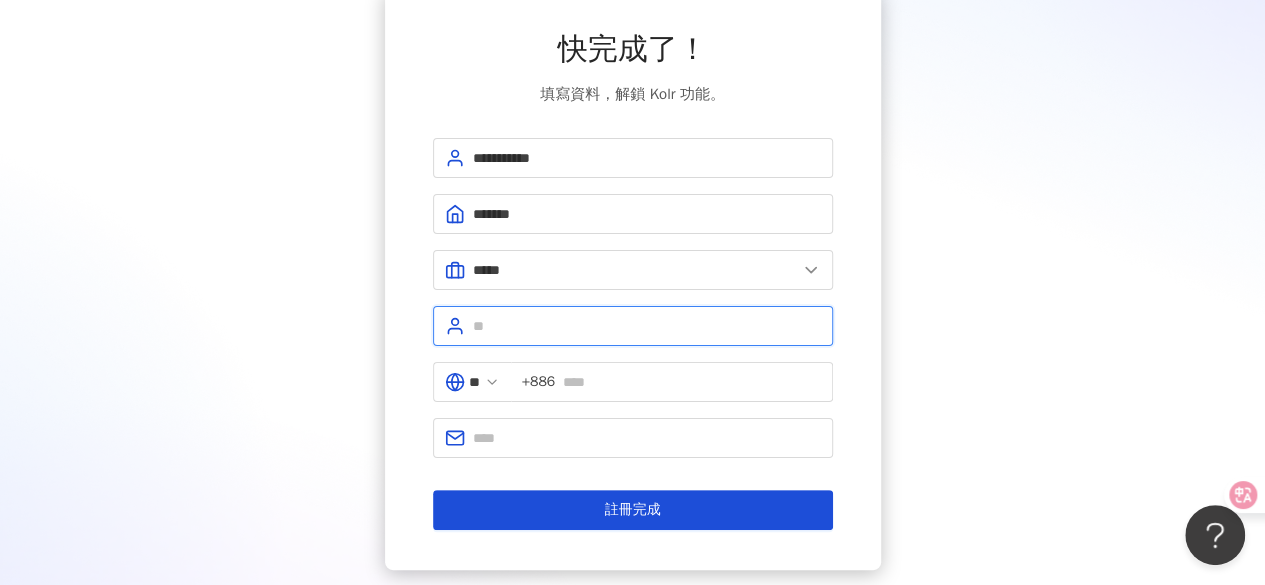 click at bounding box center (647, 326) 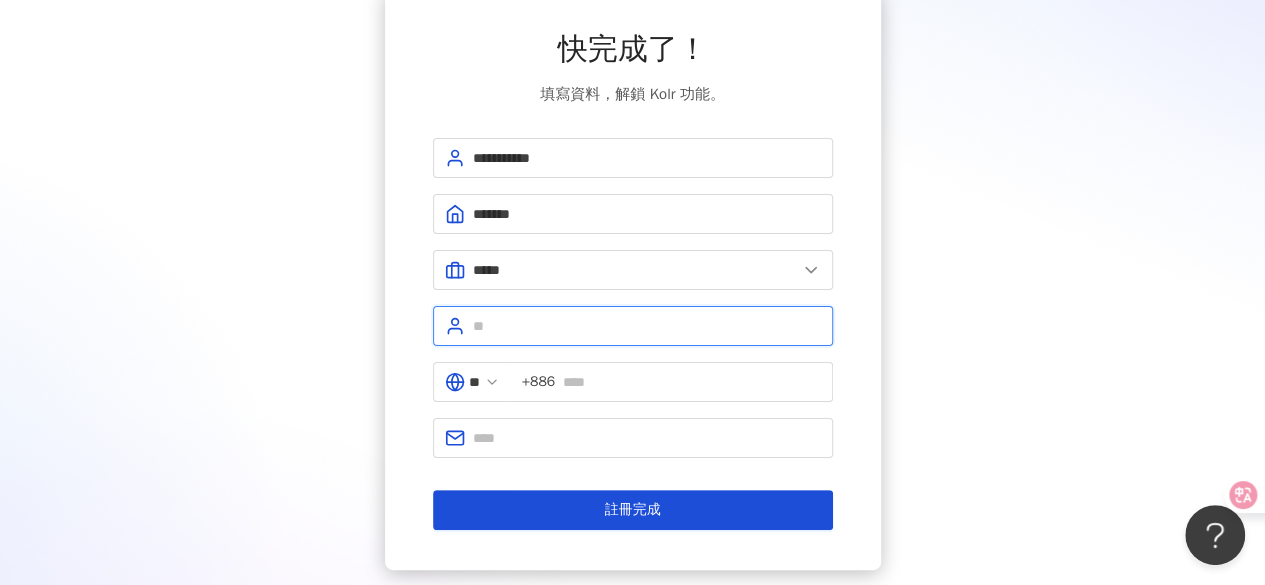 type on "******" 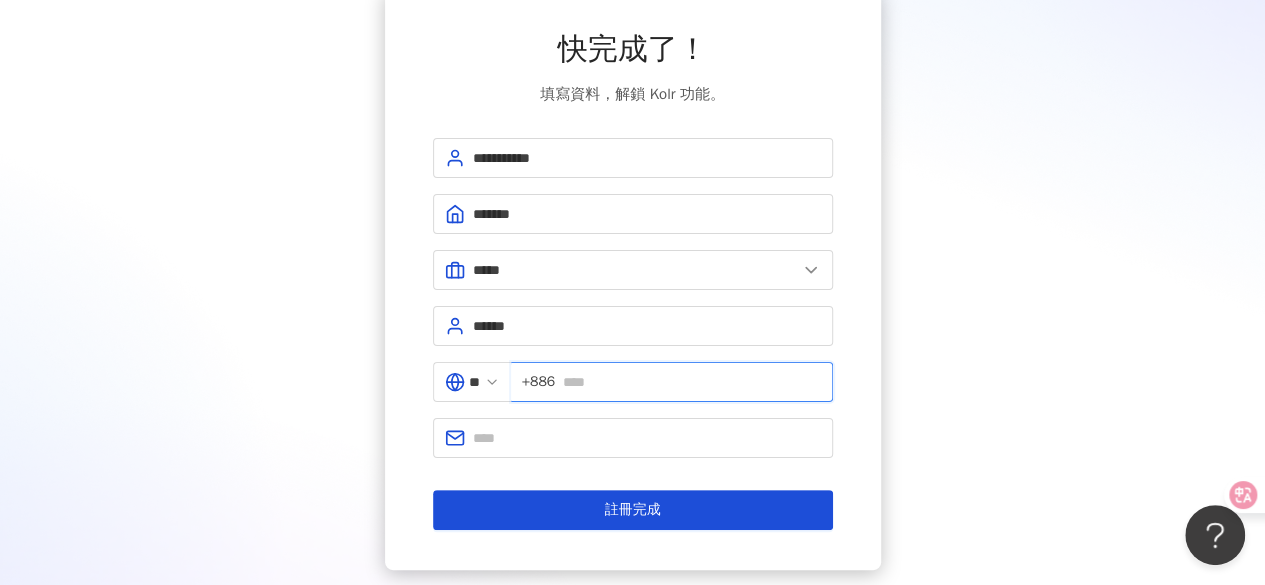 click at bounding box center [691, 382] 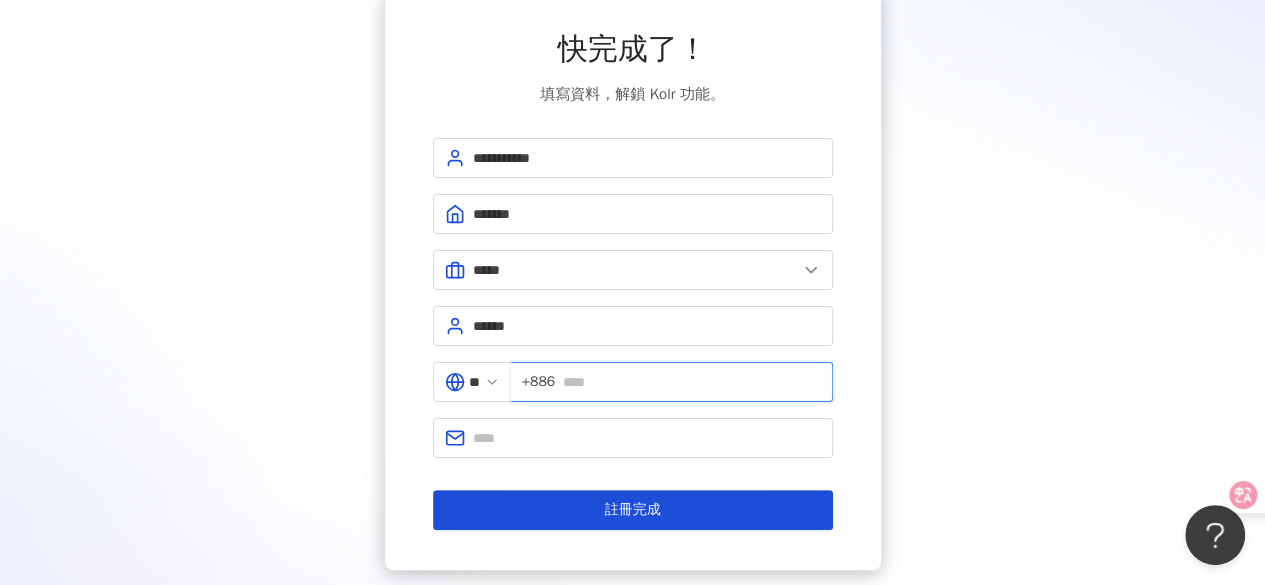 type on "*" 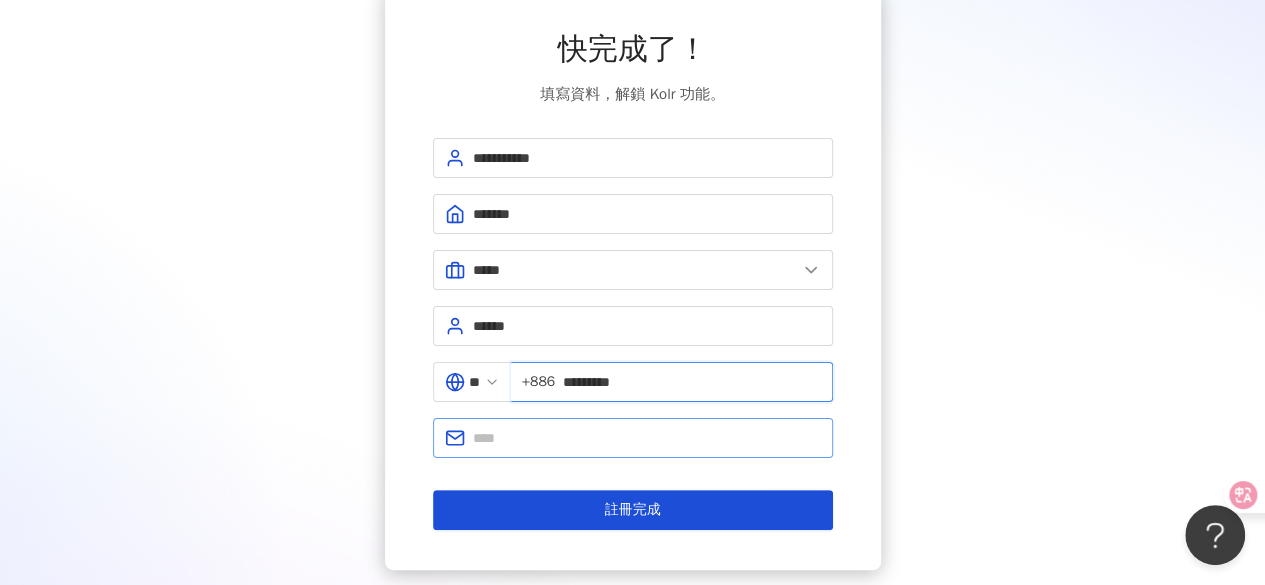 type on "*********" 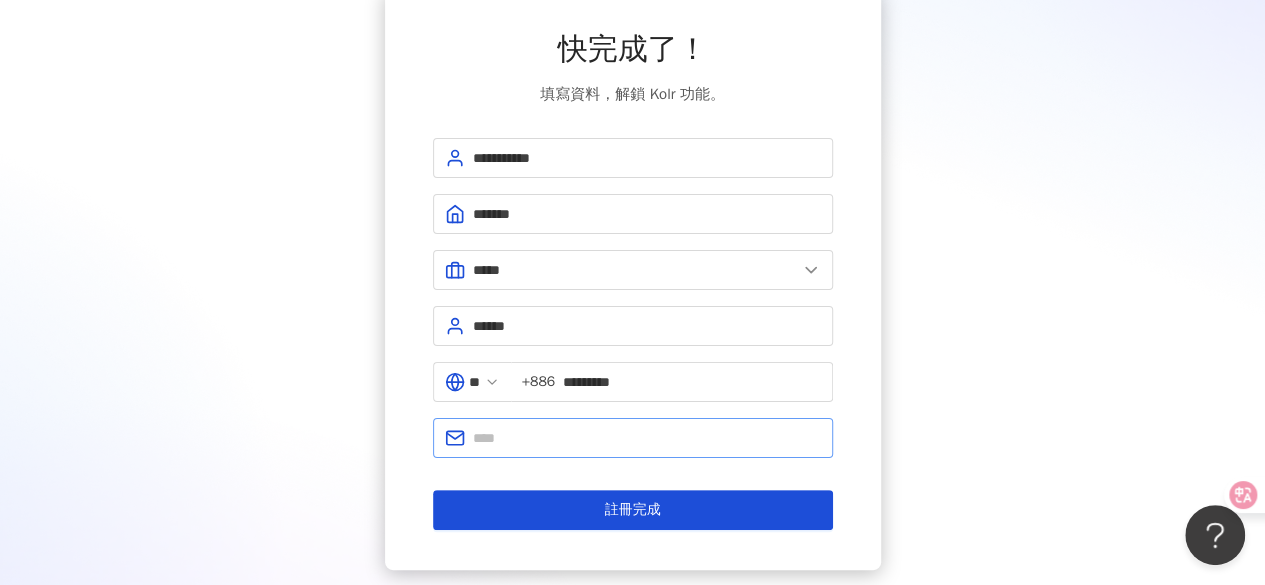 click at bounding box center [633, 438] 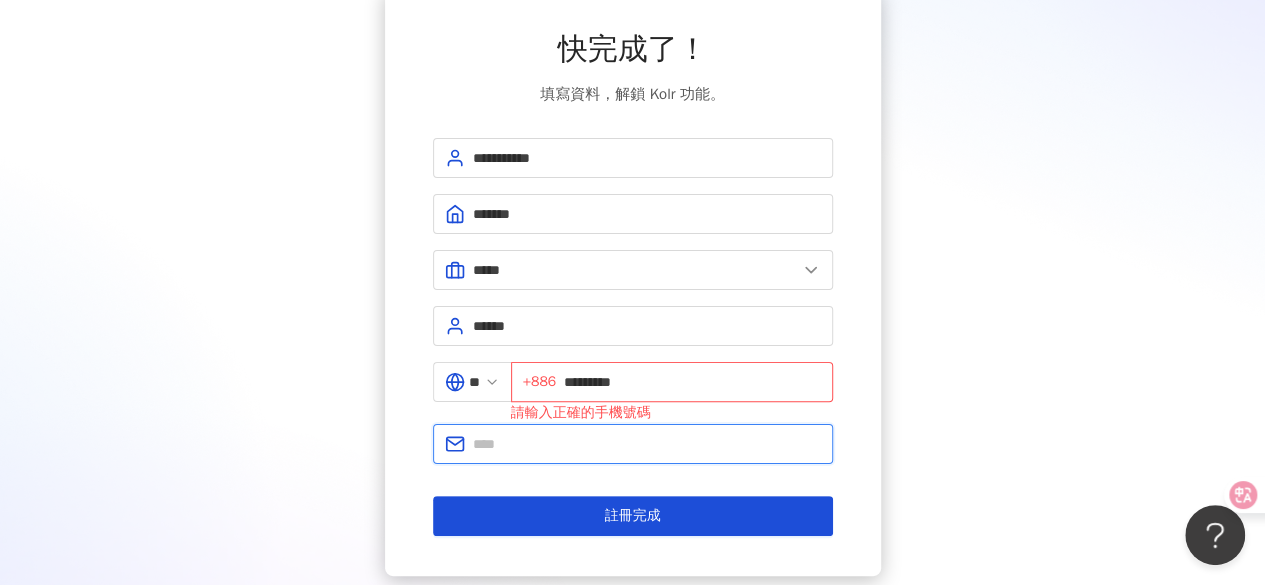 click at bounding box center (647, 444) 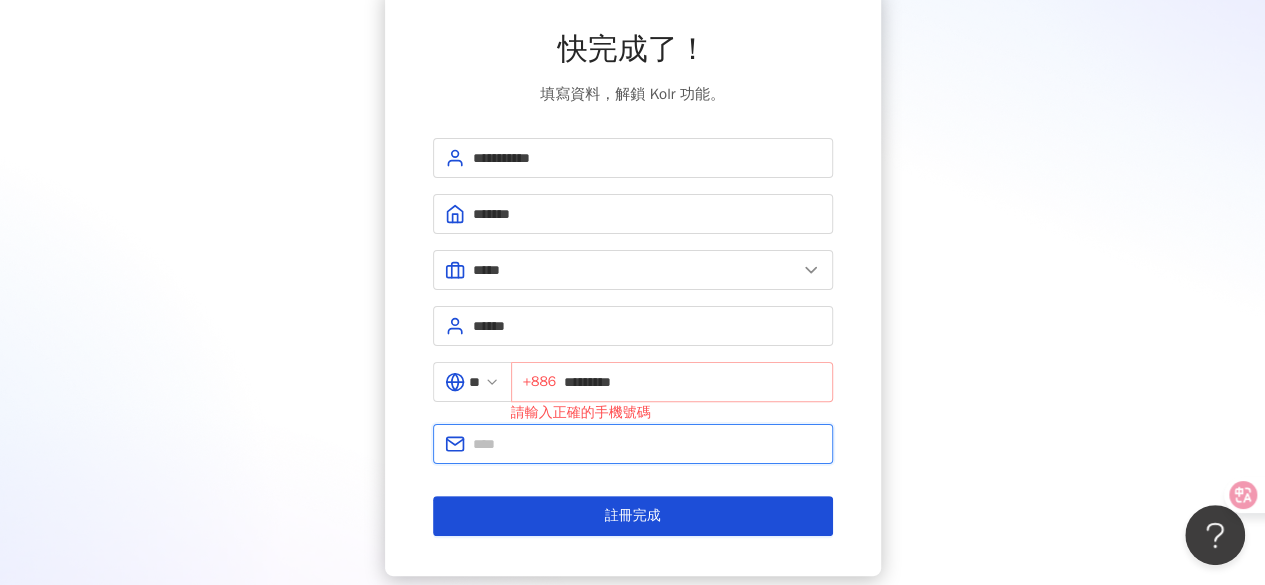 type on "**********" 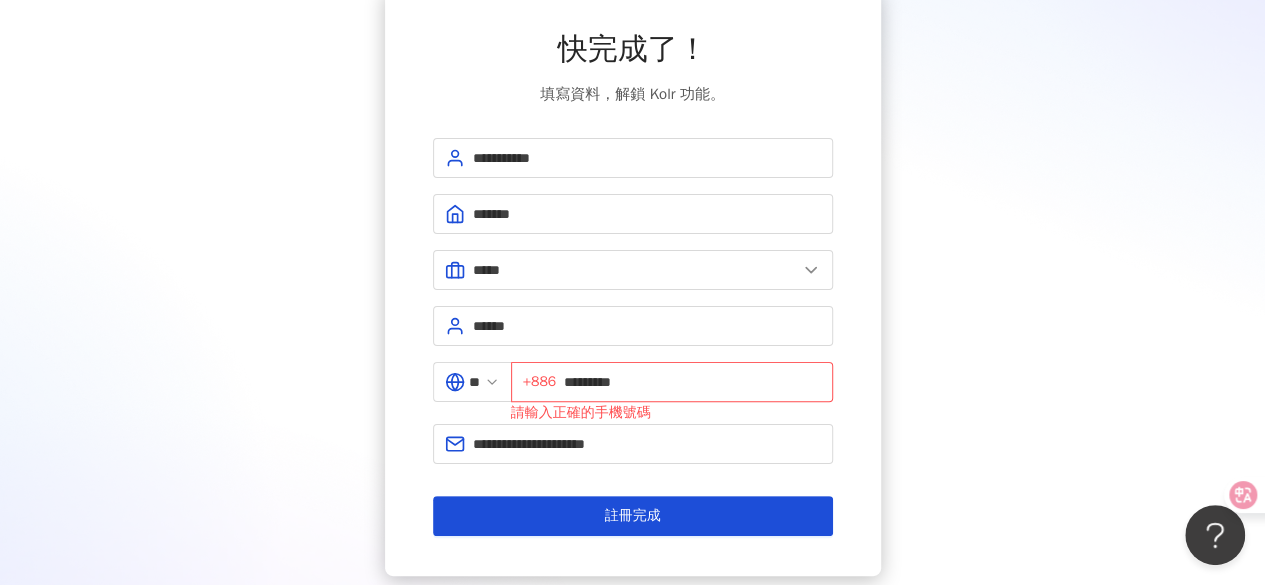 click on "**********" at bounding box center (632, 282) 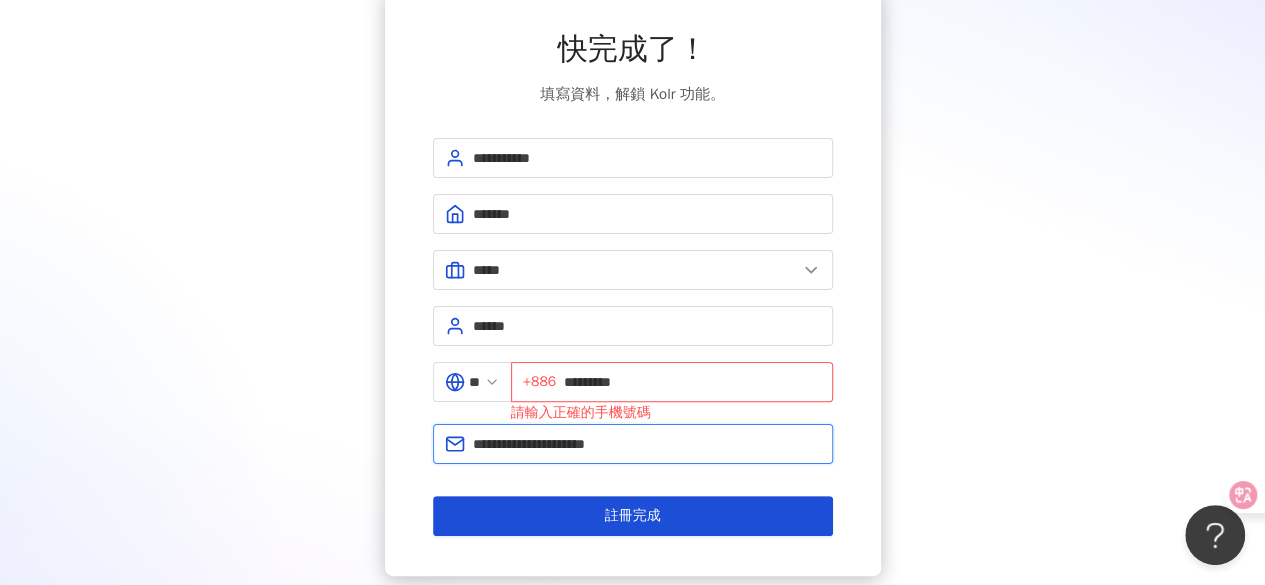 click on "**********" at bounding box center (647, 444) 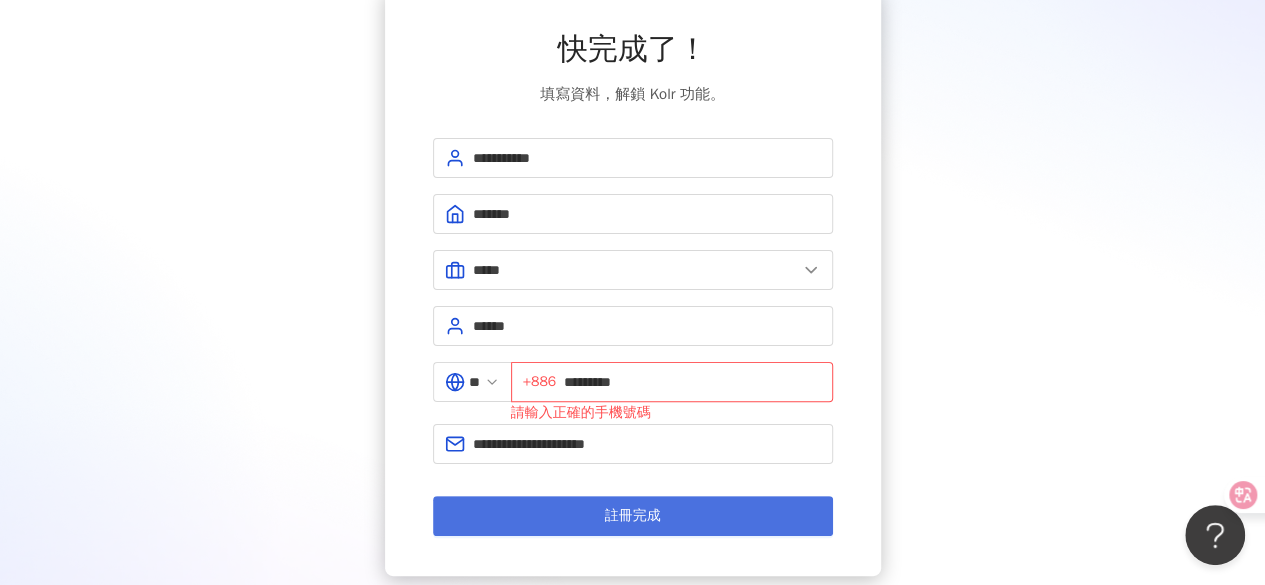 click on "註冊完成" at bounding box center [633, 516] 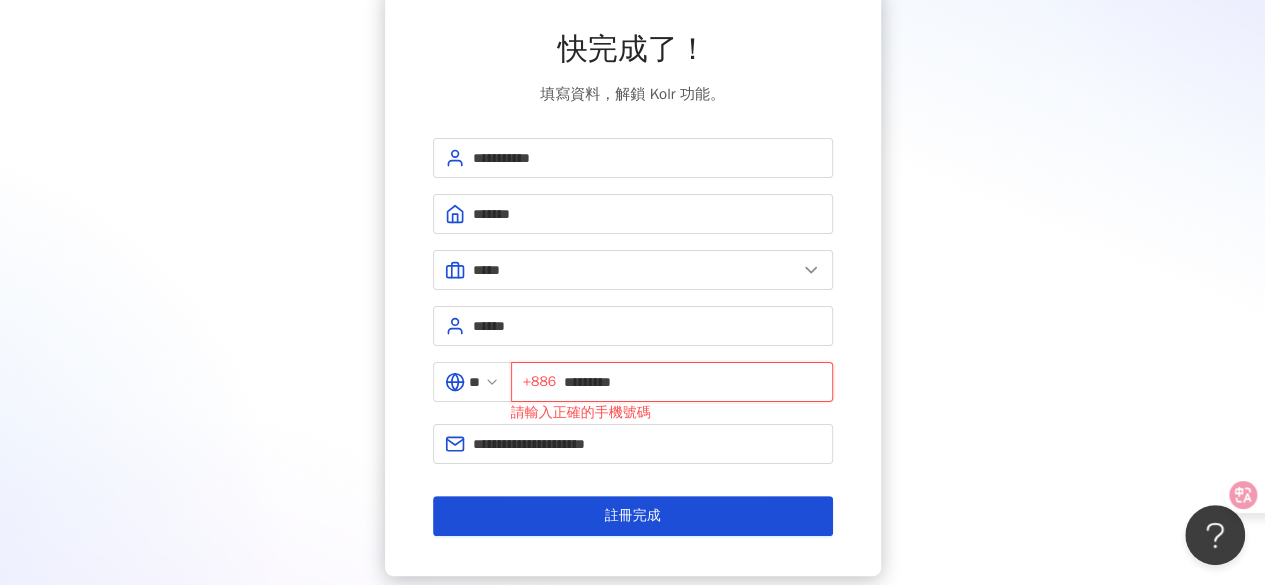 click on "*********" at bounding box center (692, 382) 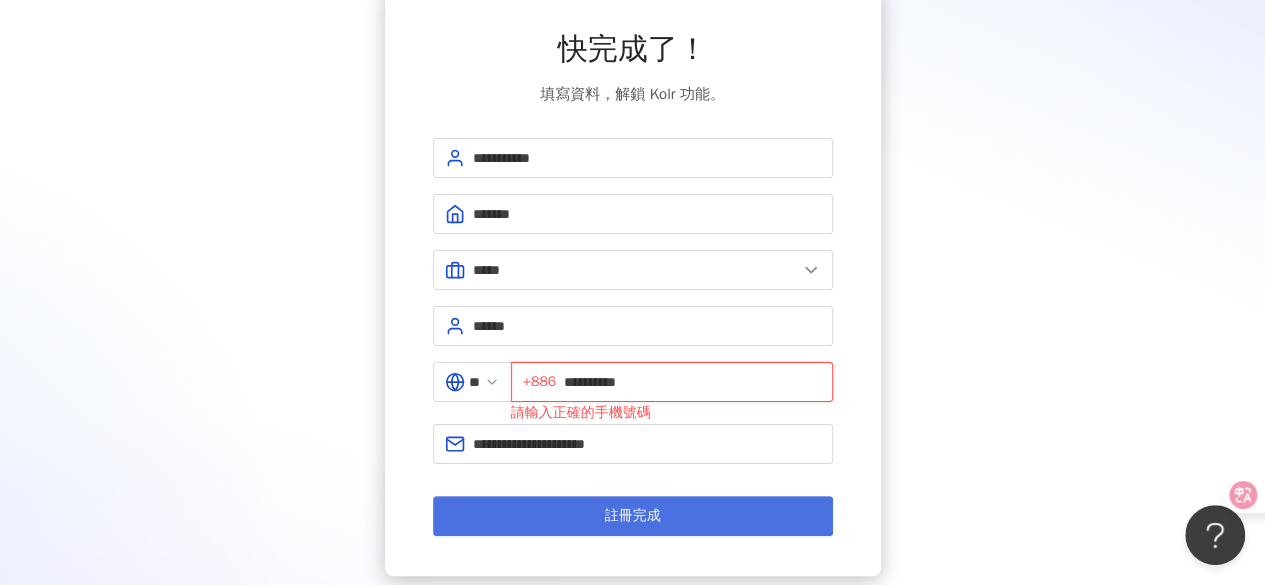 type on "**********" 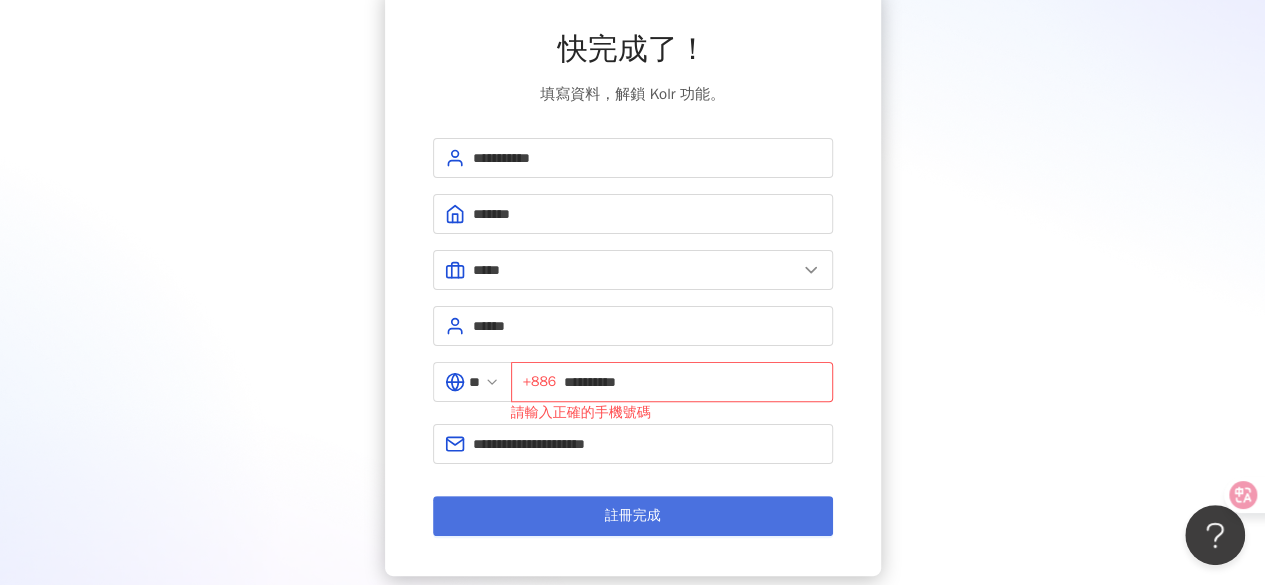 click on "註冊完成" at bounding box center [633, 516] 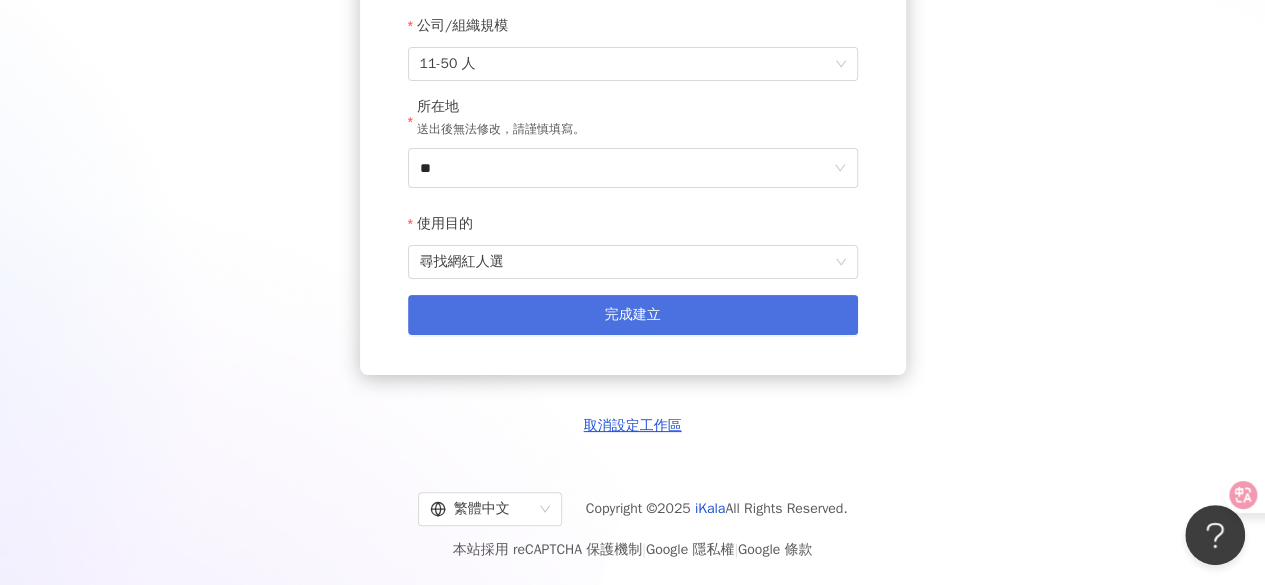 scroll, scrollTop: 23, scrollLeft: 0, axis: vertical 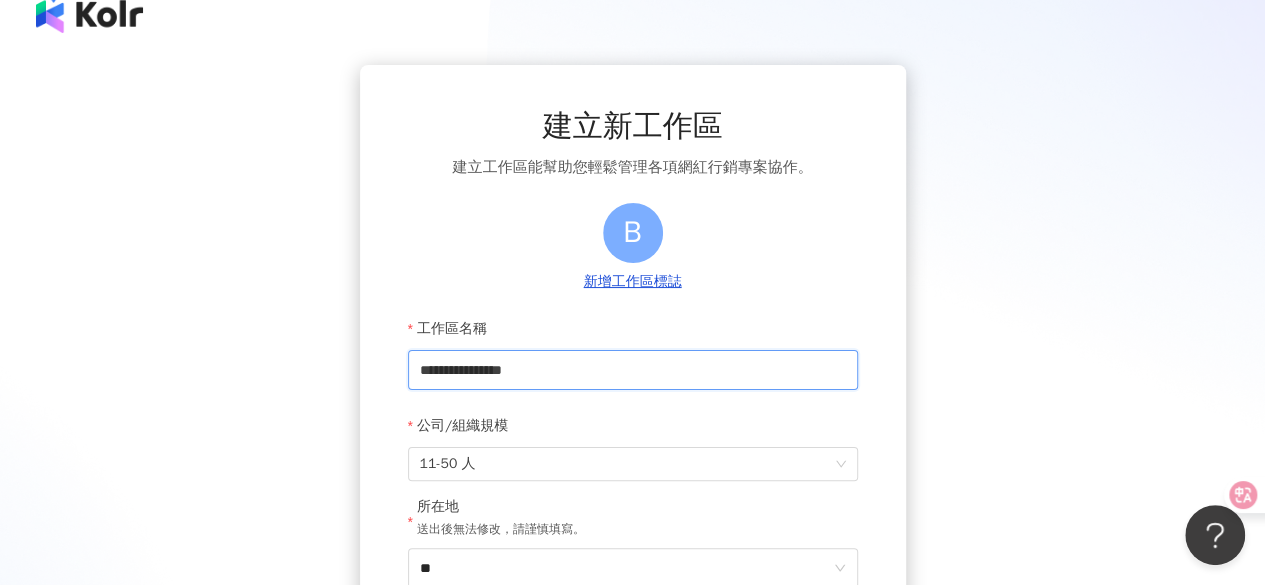 click on "**********" at bounding box center (633, 370) 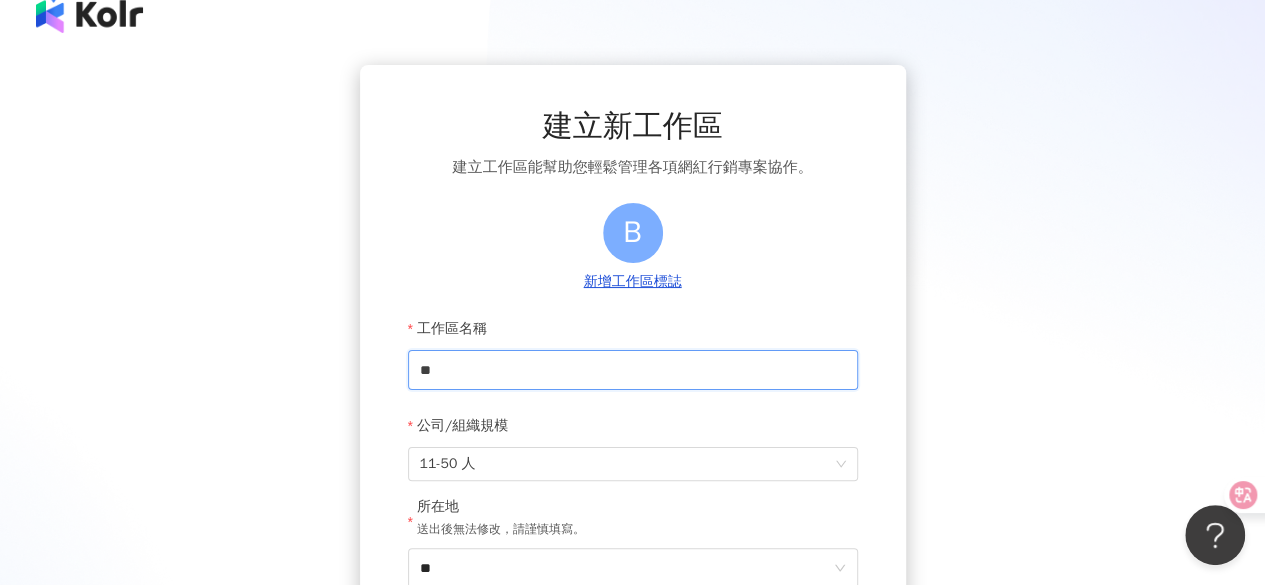 type on "*" 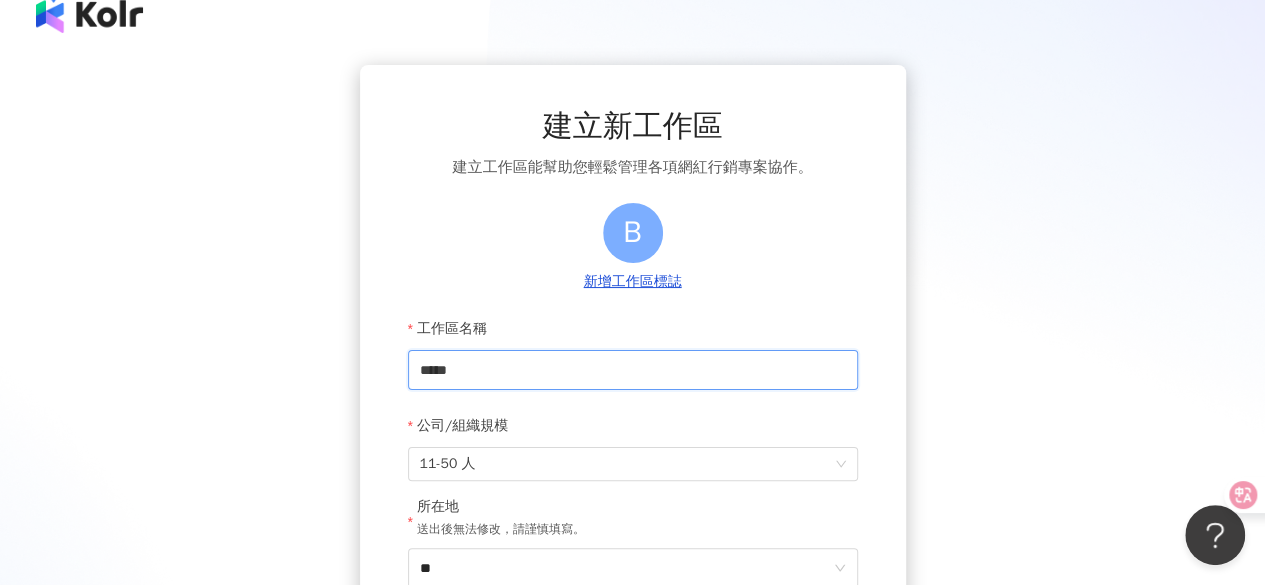 type on "*****" 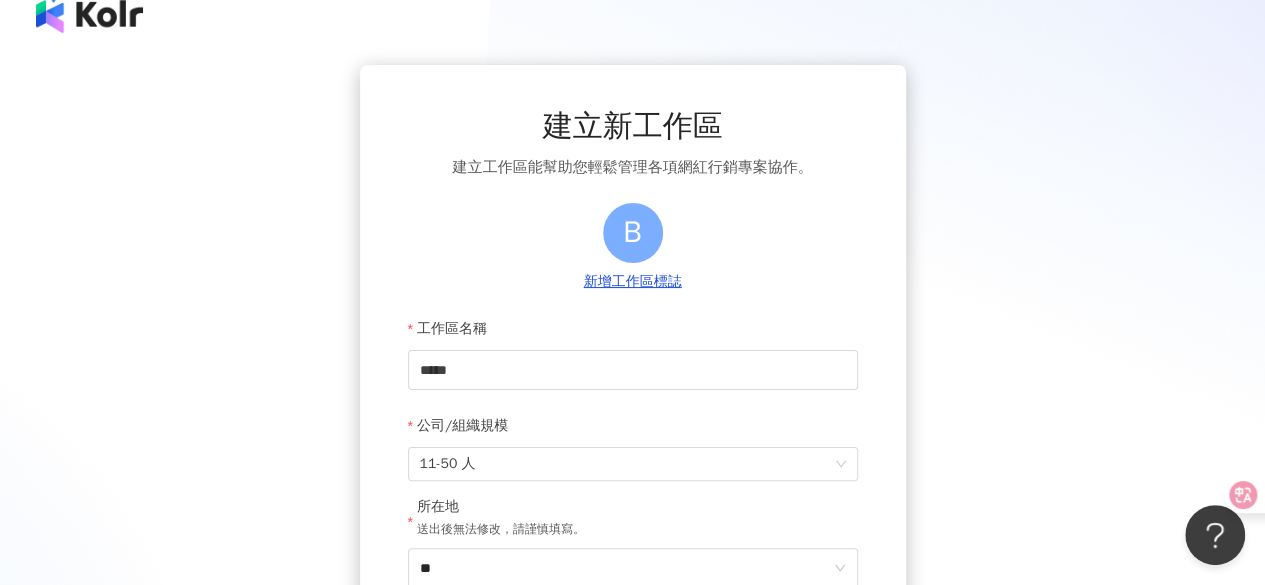 click on "建立新工作區 建立工作區能幫助您輕鬆管理各項網紅行銷專案協作。 B 新增工作區標誌 工作區名稱 ***** 公司/組織規模 11-50 人 所在地 送出後無法修改，請謹慎填寫。 ** 使用目的 尋找網紅人選 建立為測試工作區 完成建立" at bounding box center (633, 420) 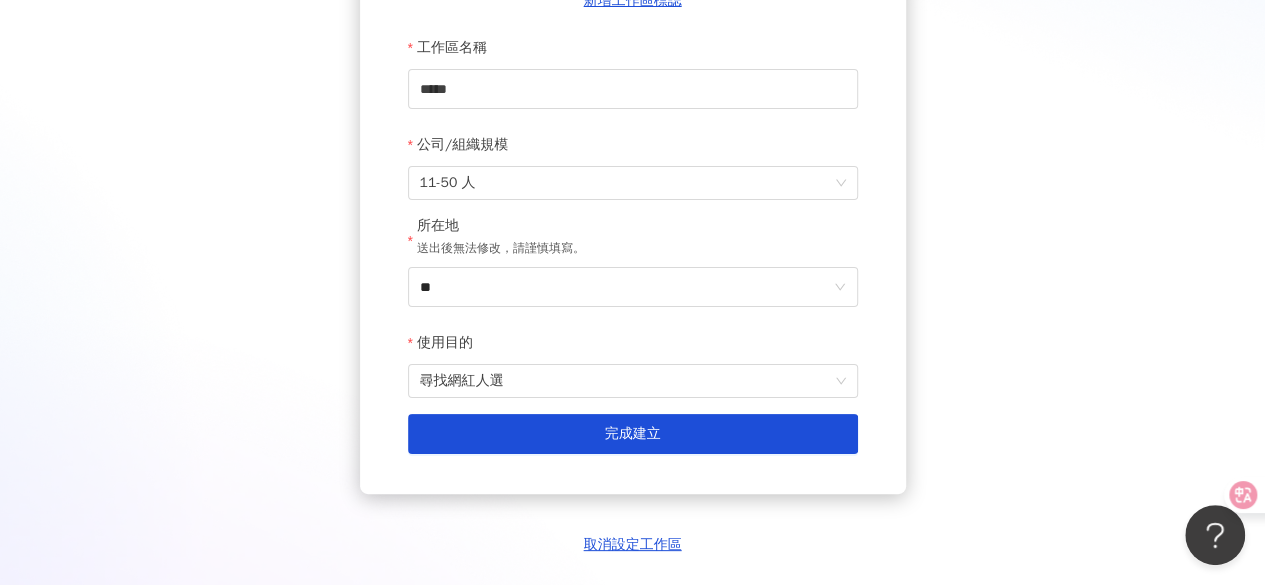 scroll, scrollTop: 323, scrollLeft: 0, axis: vertical 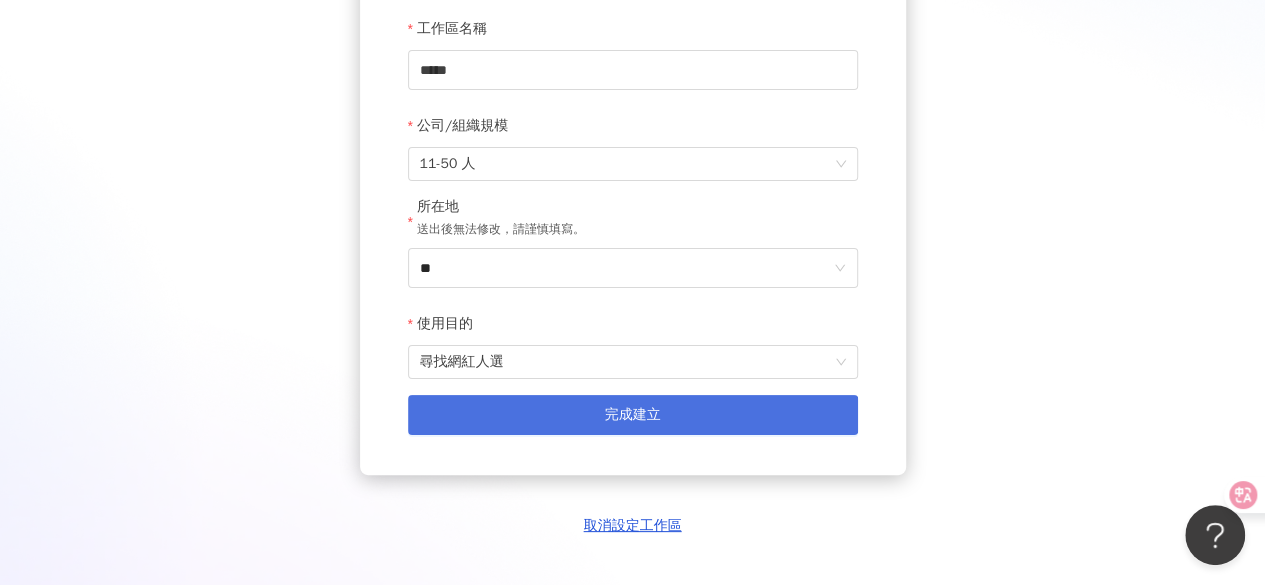 click on "完成建立" at bounding box center (633, 415) 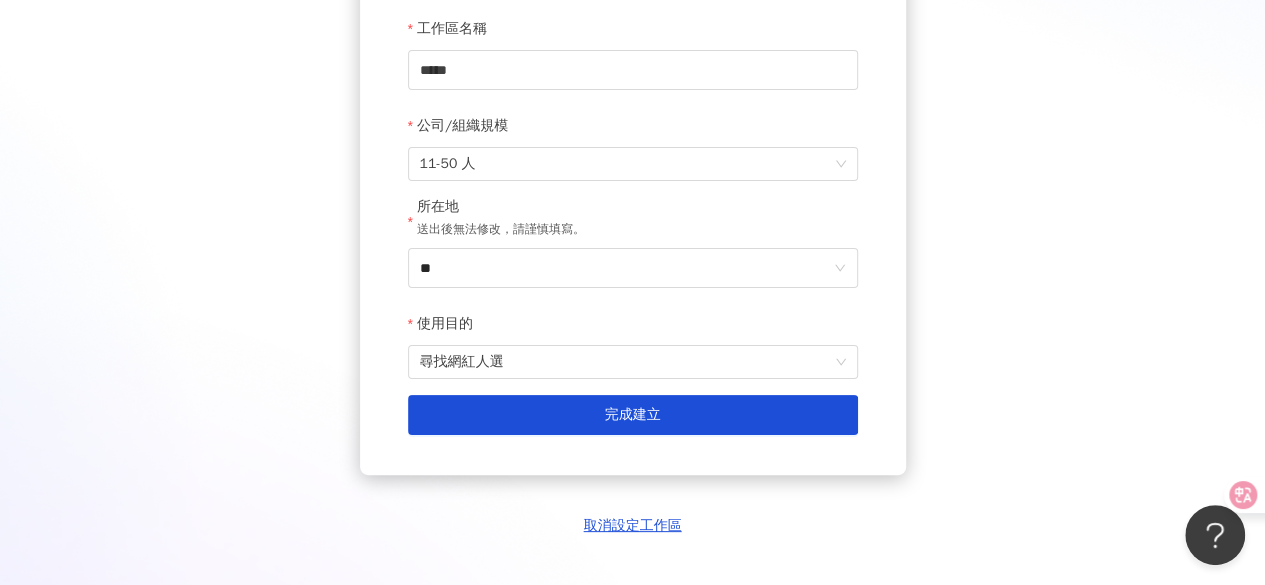 scroll, scrollTop: 0, scrollLeft: 0, axis: both 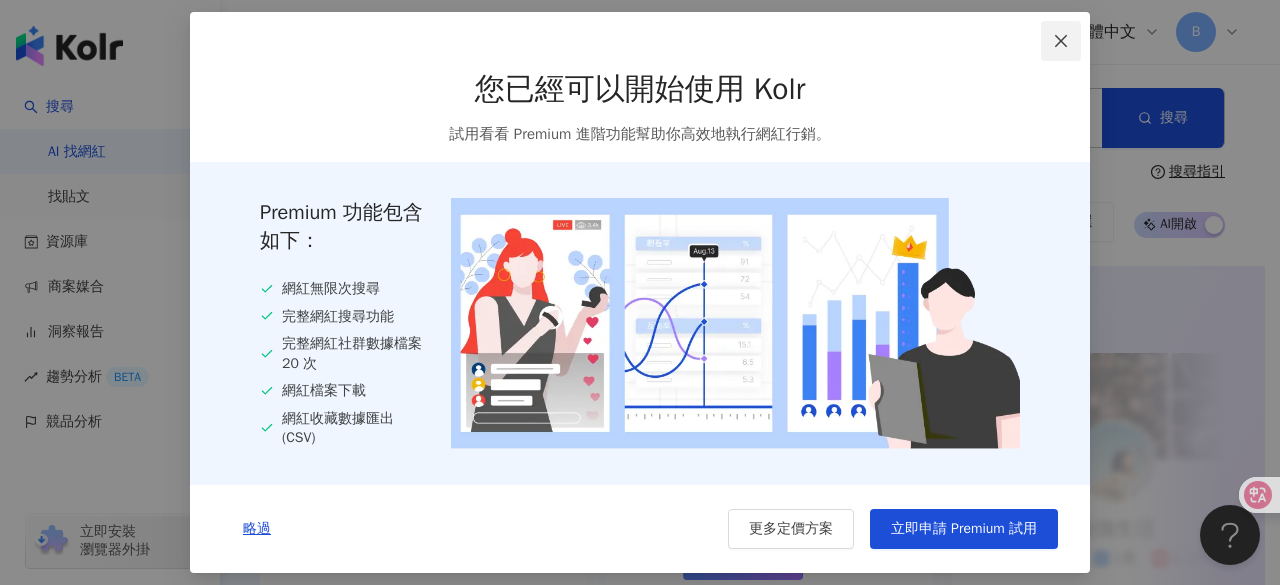 click 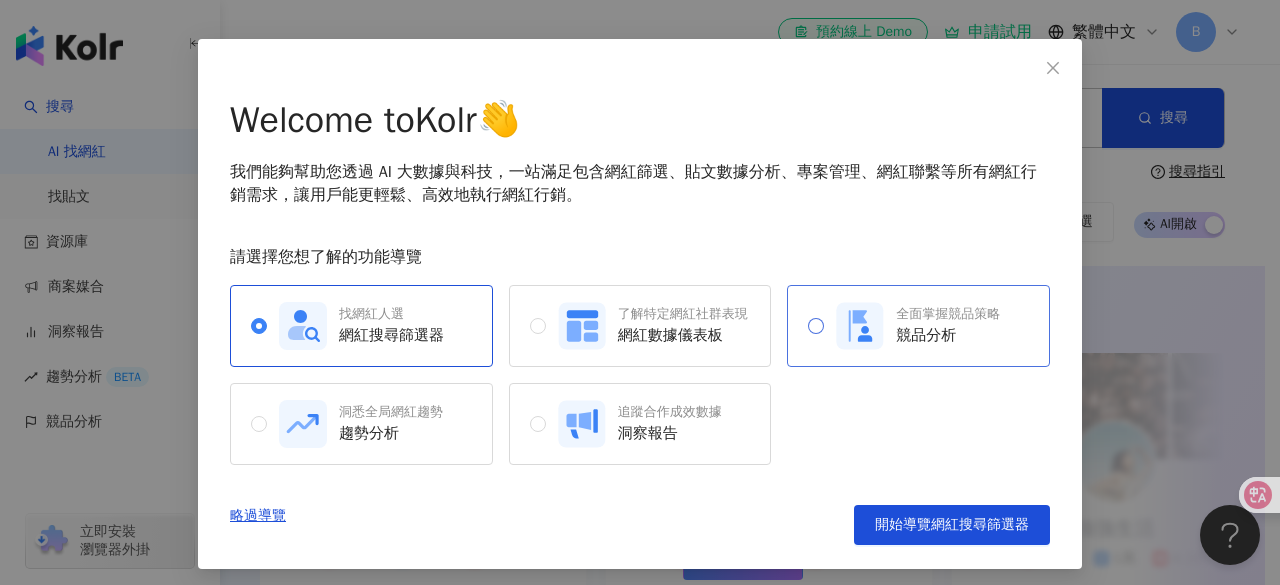 scroll, scrollTop: 66, scrollLeft: 0, axis: vertical 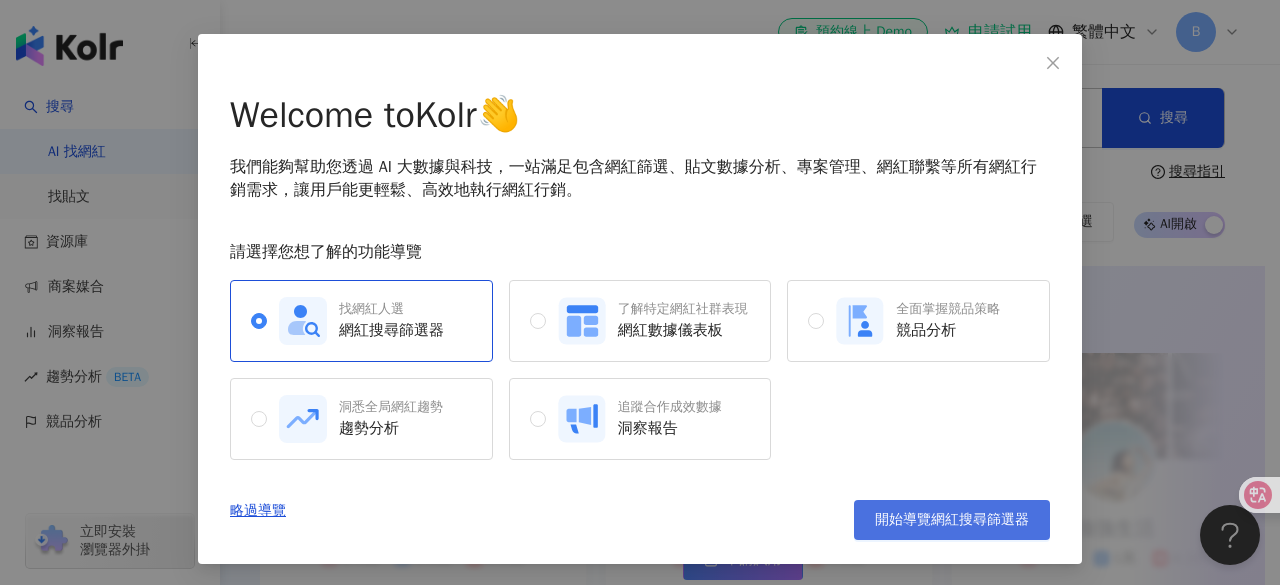 click on "開始導覽網紅搜尋篩選器" at bounding box center (952, 520) 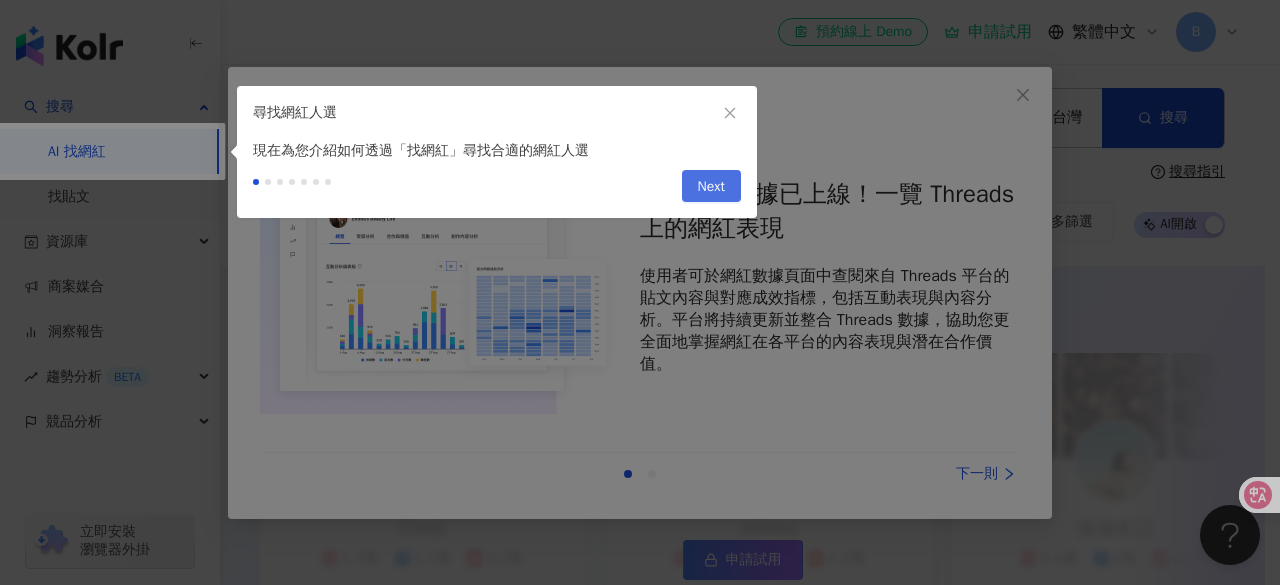click on "Next" at bounding box center [711, 187] 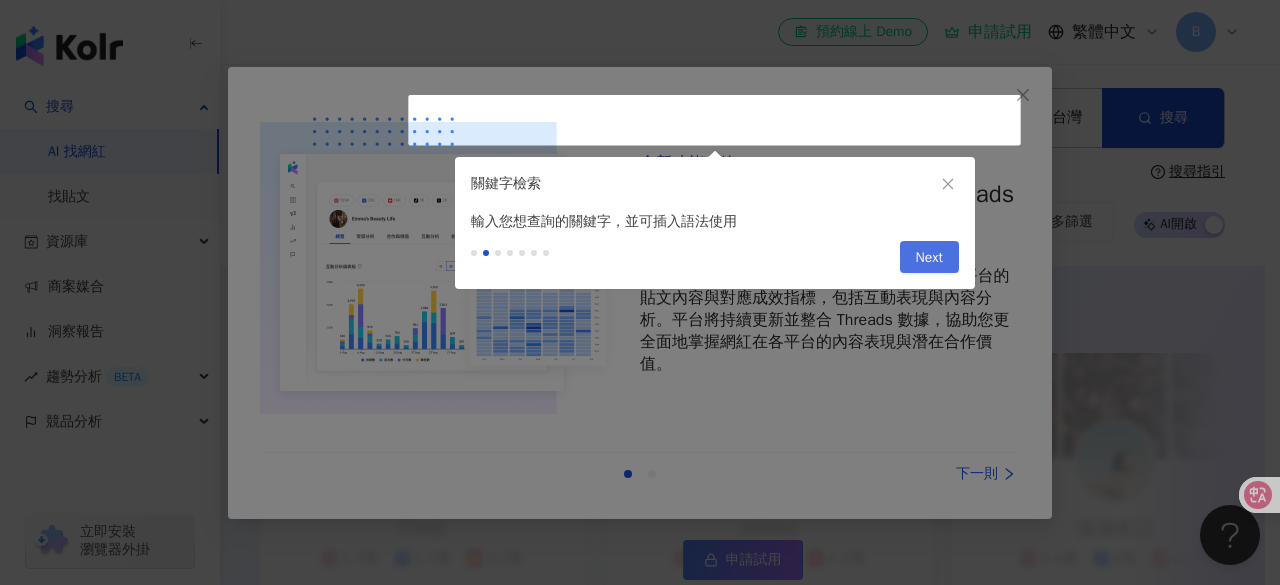 type on "*********" 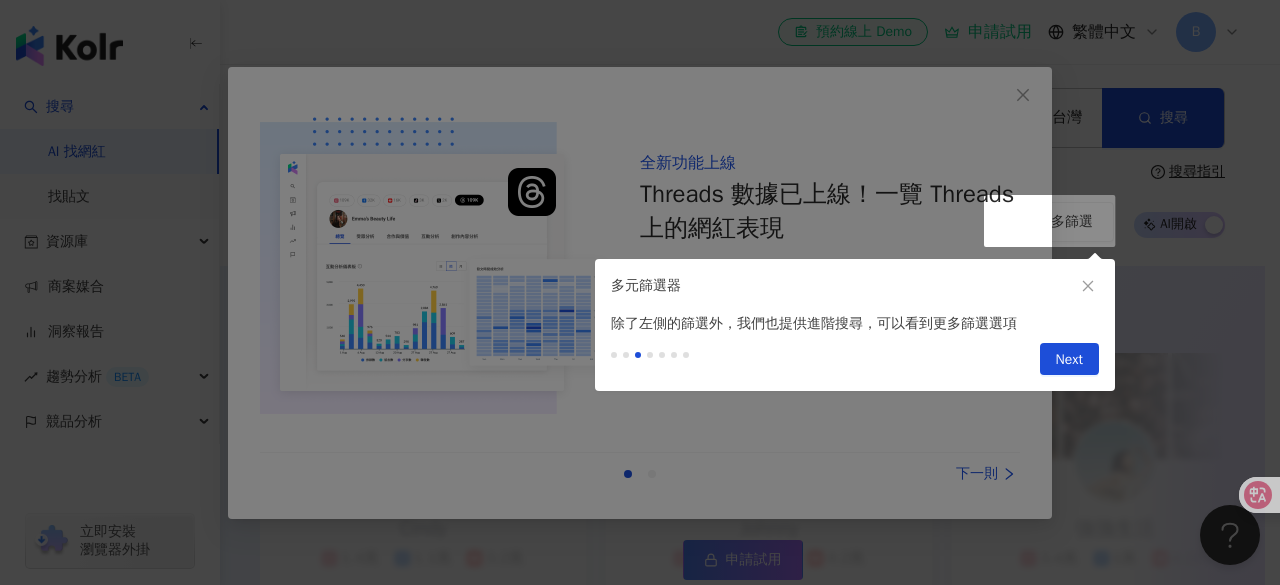 click on "Next" at bounding box center [1069, 359] 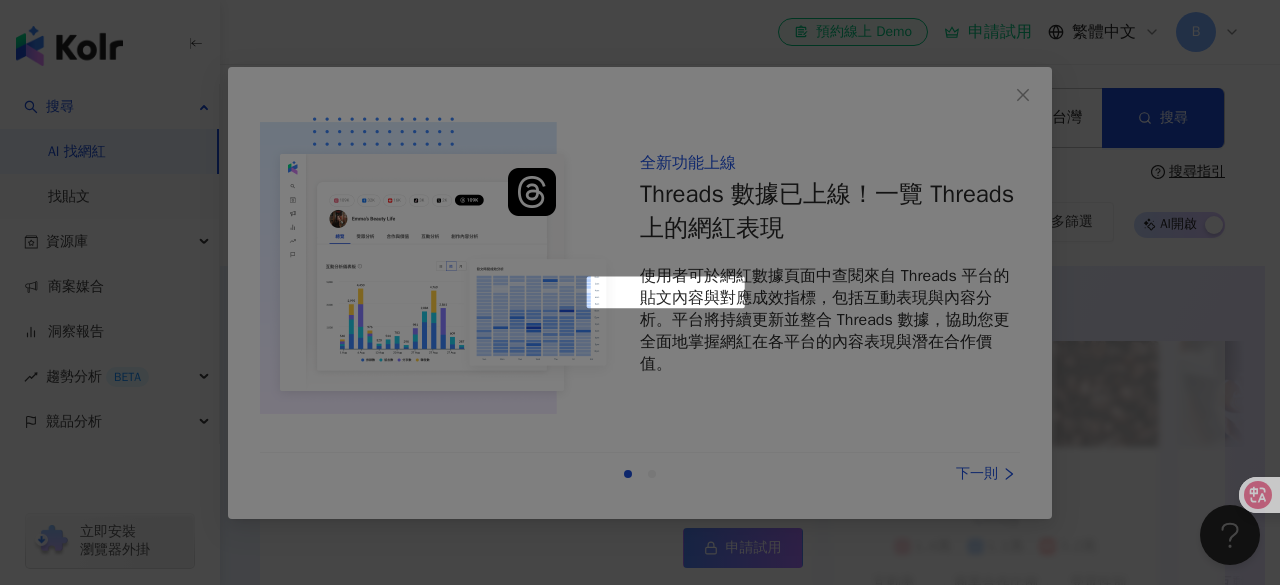 scroll, scrollTop: 1114, scrollLeft: 0, axis: vertical 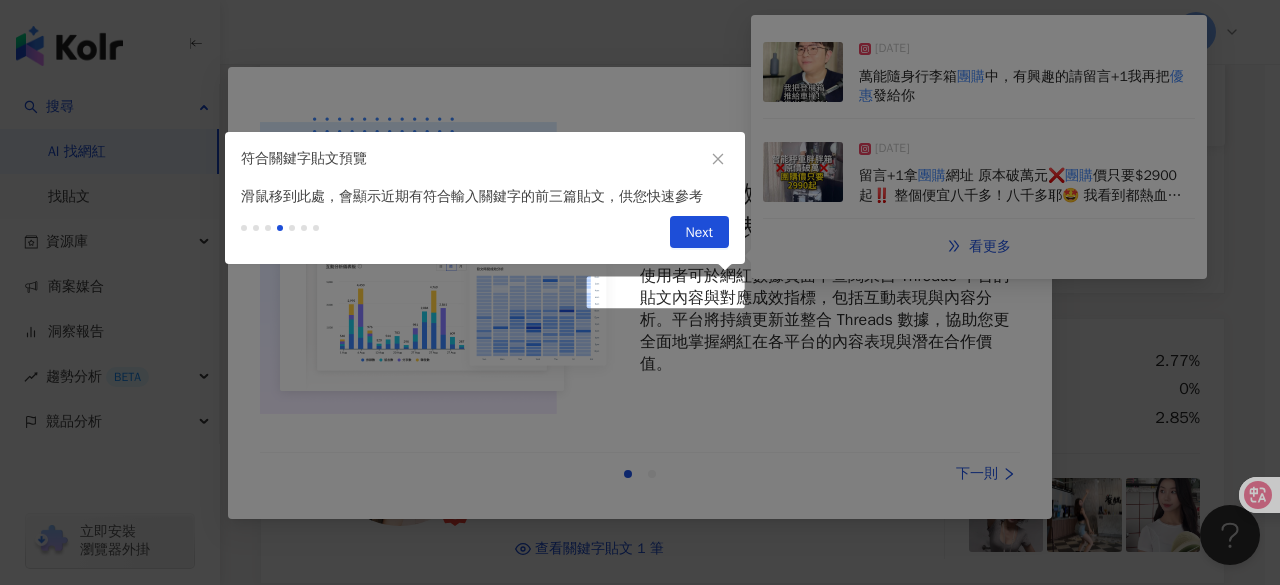 click at bounding box center (640, 292) 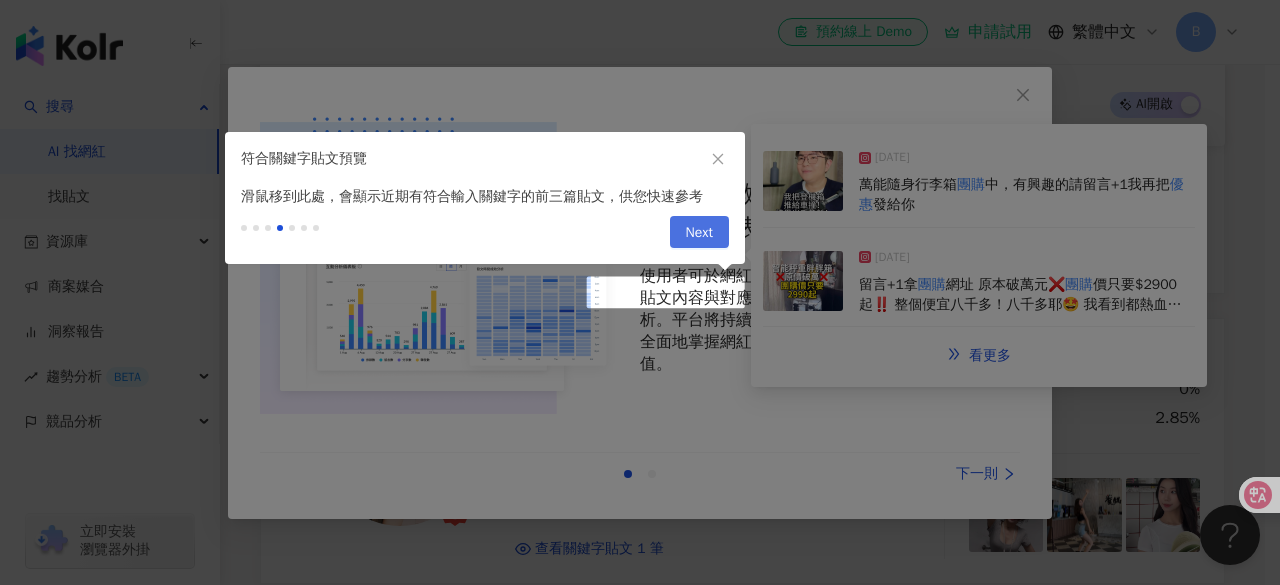 click on "Next" at bounding box center [699, 233] 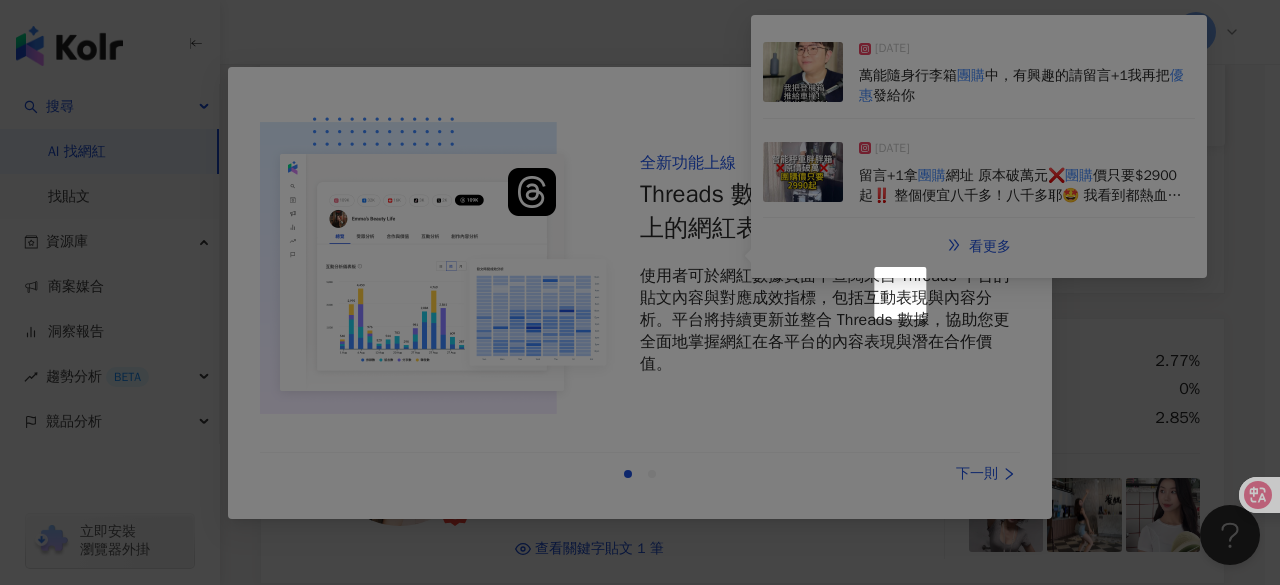 scroll, scrollTop: 515, scrollLeft: 0, axis: vertical 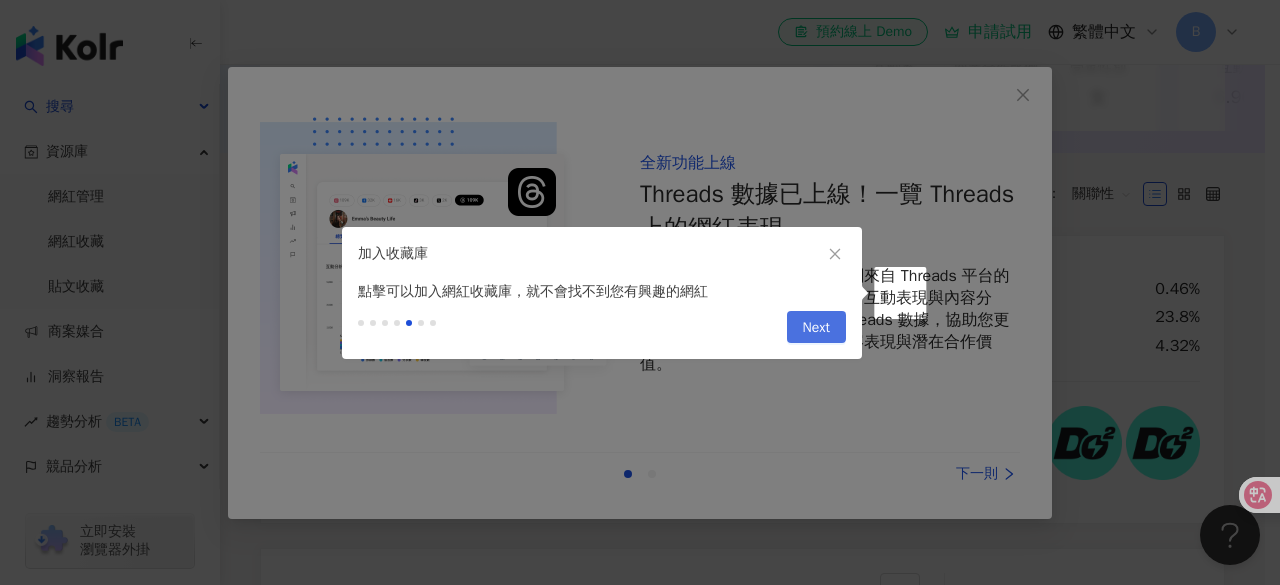click on "搜尋 AI 找網紅 找貼文 資源庫 網紅管理 網紅收藏 貼文收藏 商案媒合 洞察報告 趨勢分析 BETA 競品分析 立即安裝
瀏覽器外掛 el-icon-cs 預約線上 Demo 申請試用 繁體中文 B 不分平台 ********* [STATE] 搜尋 loading 搜尋名稱、敘述、貼文含有關鍵字 “ 團購 AND 優惠 ” 的網紅 您可能感興趣： 特價商品  限量特賣  電商活動  團購表單  消費折扣  類型 性別 追蹤數 互動率 觀看率 合作費用預估  更多篩選 搜尋指引 AI  開啟 AI  關閉 AI 推薦 ： 升級方案，使用超強大 AI 推薦搜尋 申請試用 • Cindy  :  以旅遊、美食和生活風格的內容而受歡迎，最近發布了超商隱藏調酒喝法，單支影片瀏覽量更突破 40 萬。 • Johnny  :  樂於分享超商、連鎖速食店創意吃法等等影片，以幽默搞笑的短片和生活日常分享而受歡迎。 • 強強生活  :  對您有幫助嗎？ Cindy 1.4萬 1.1萬 3.2萬 互動率 5% 商業合作比例 3%" at bounding box center [632, -223] 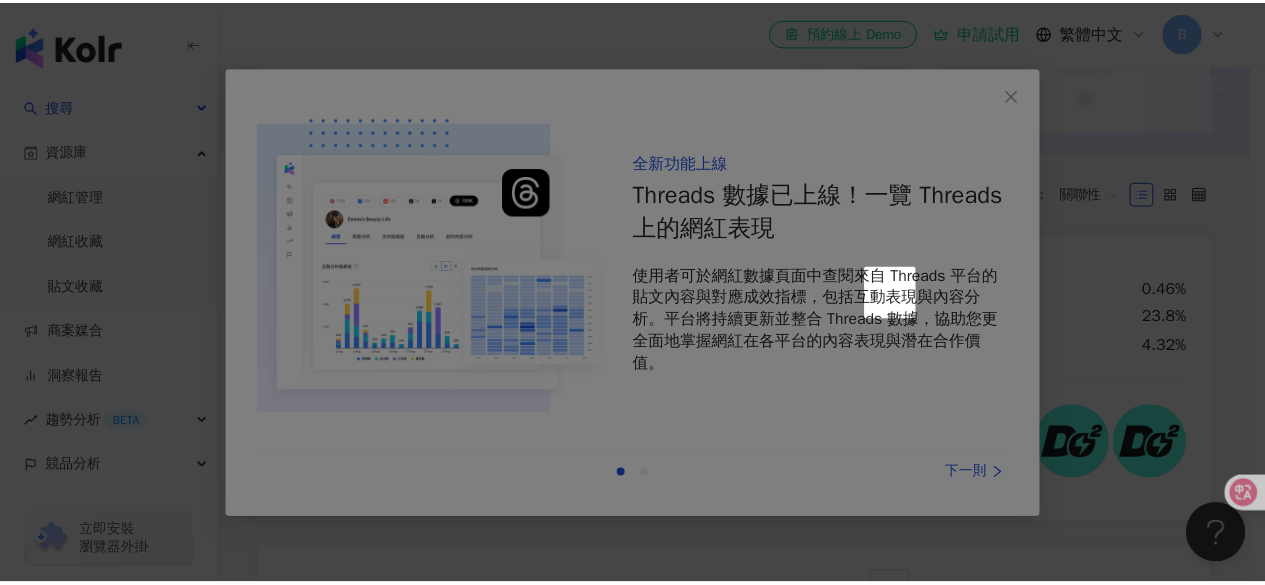 scroll, scrollTop: 0, scrollLeft: 0, axis: both 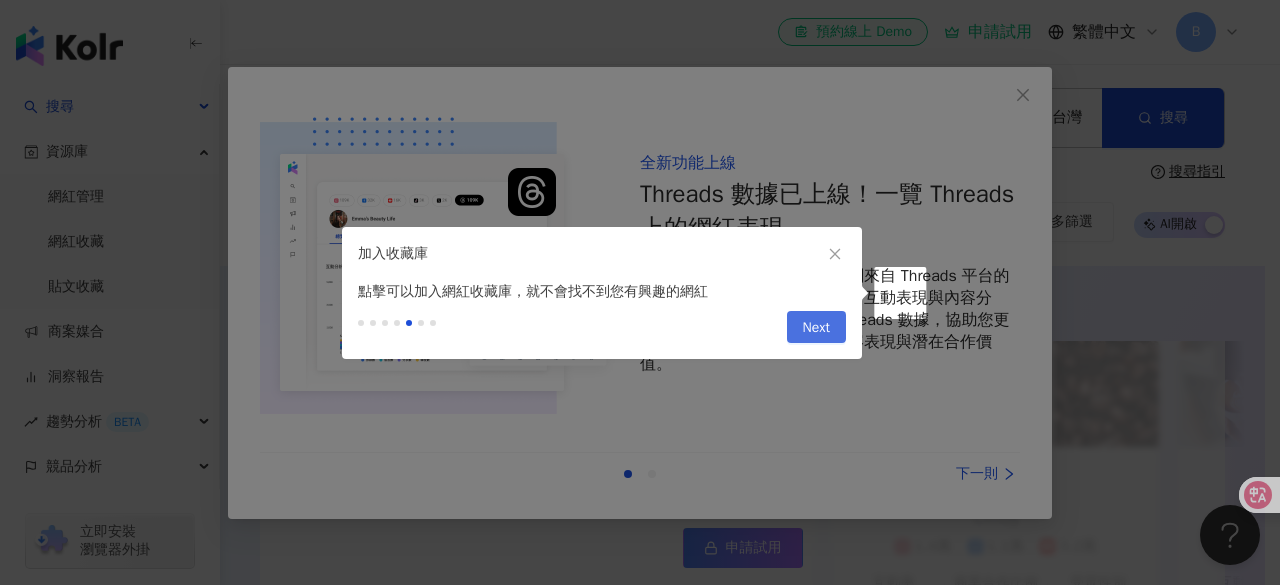 click on "Next" at bounding box center [816, 327] 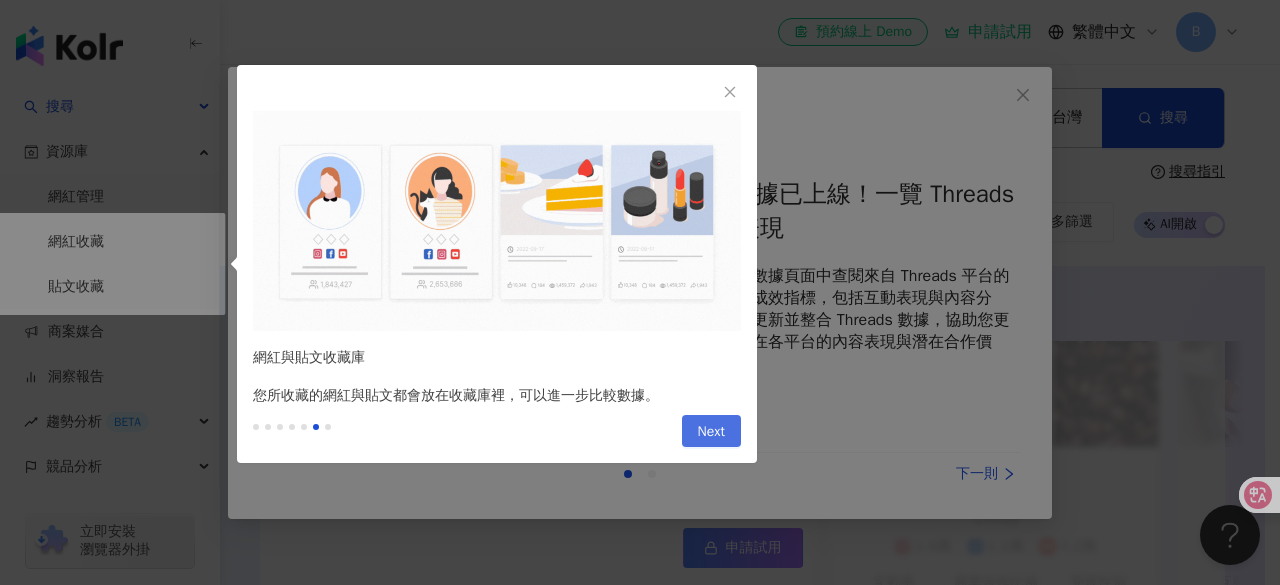 click on "Next" at bounding box center (711, 432) 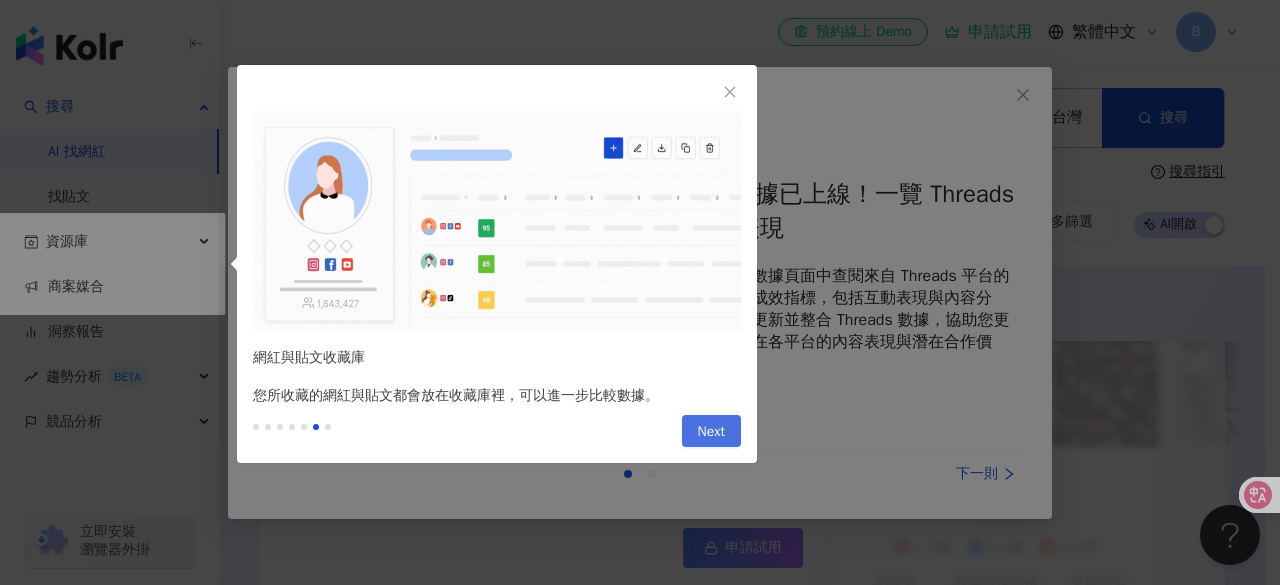click on "Next" at bounding box center (711, 432) 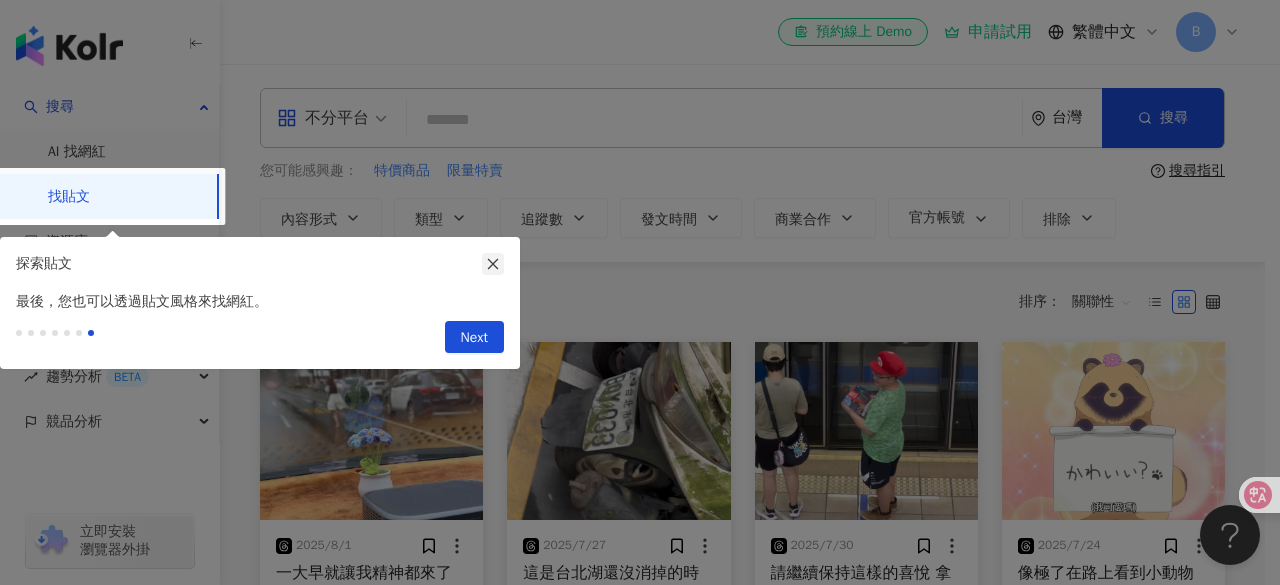 click 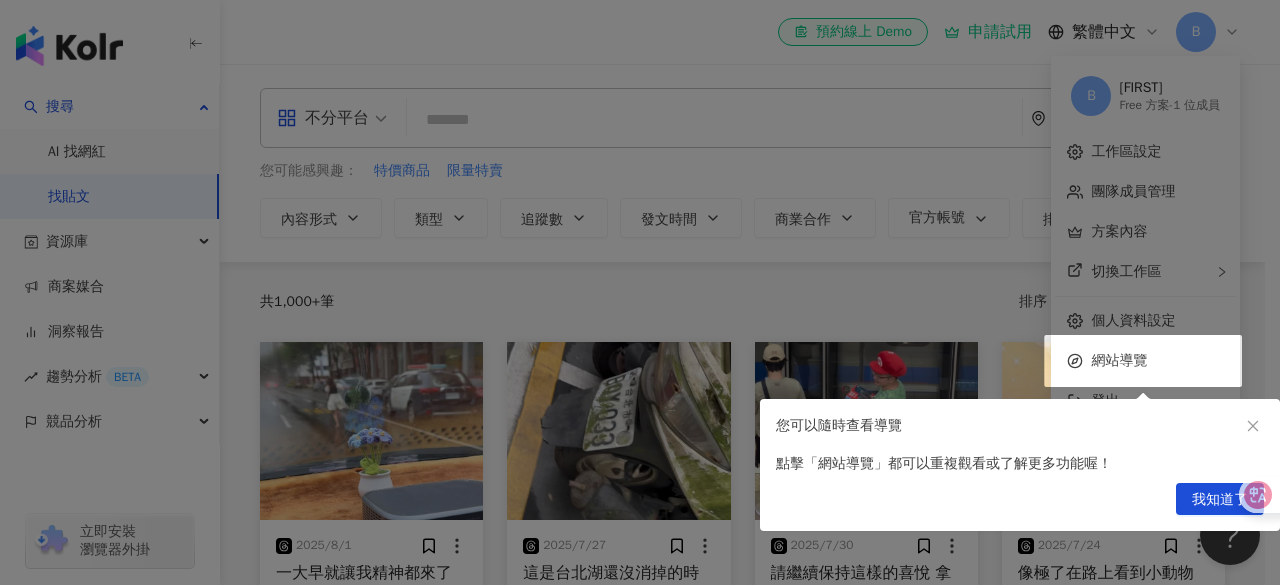 click on "搜尋 AI 找網紅 找貼文 資源庫 網紅管理 網紅收藏 貼文收藏 商案媒合 洞察報告 趨勢分析 BETA 競品分析 立即安裝
瀏覽器外掛 el-icon-cs 預約線上 Demo 申請試用 繁體中文 B 不分平台 [STATE] 搜尋 您可能感興趣： 特價商品  限量特賣  搜尋指引 內容形式 類型 追蹤數 發文時間 商業合作 官方帳號  排除  共  1,000+  筆 排序： 關聯性 2025/8/1 一大早就讓我精神都來了
等左轉的時候我以為是酒駕😂 4.7萬 2,605 1,357 3.7萬 chen_2002_11_07 2025/7/27 這是台北湖還沒消掉的時候就停在這嗎 4.8萬 598 2,302 6,154 宋宋 2025/7/30 請繼續保持這樣的喜悅
拿著 switch 2 戴著超級瑪莉的帽子，這難道就是最純粹的快樂嗎？
一路一直笑，很開心的想跟大家分享喜悅讓大家看得也很開心
看到有人看他，
還會比超級瑪莉舉手的動作
#Switch2 2.9萬 424 1,032 1,975 kang_ti_liao 2025/7/24 像極了在路上看到小動物的我🤤✨💖 8" at bounding box center (640, 292) 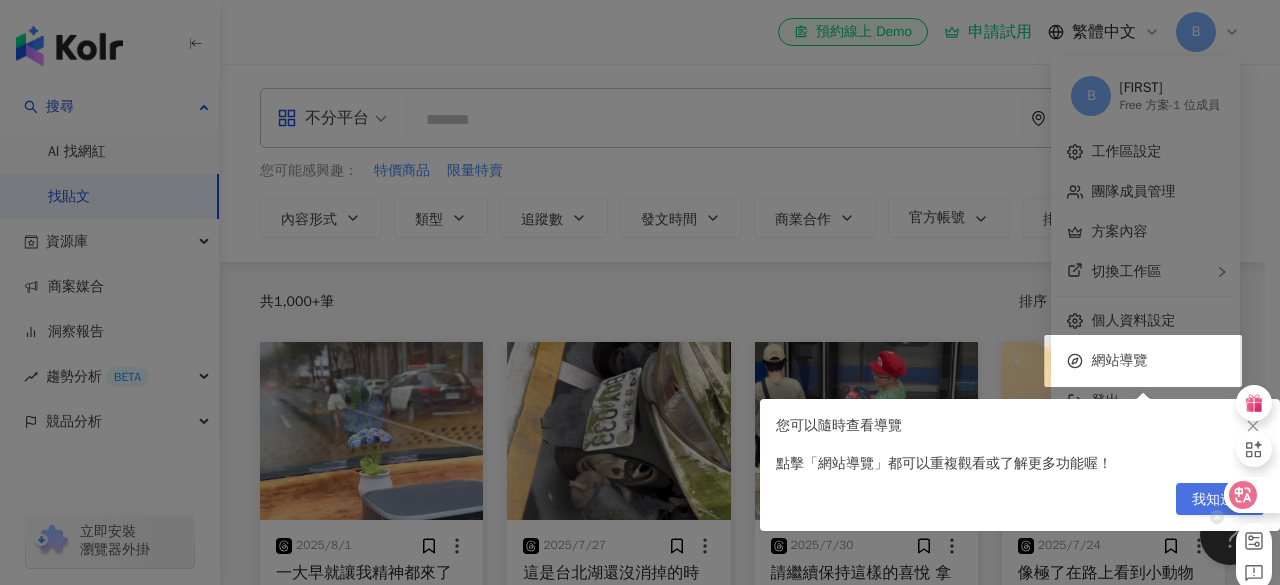 click on "我知道了" at bounding box center [1220, 500] 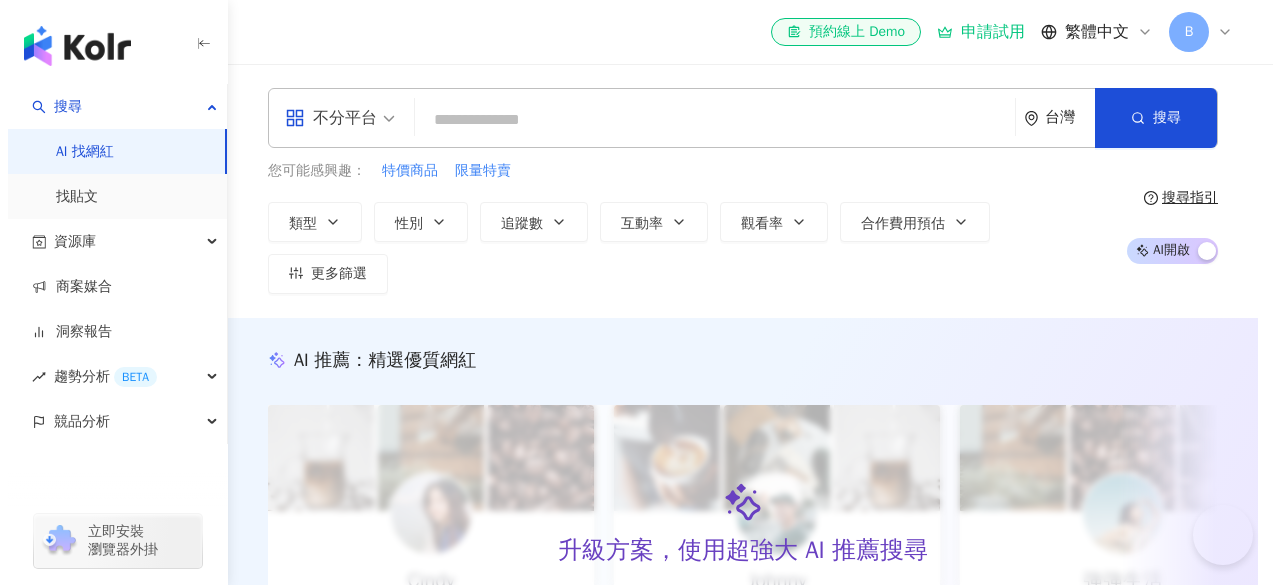 scroll, scrollTop: 0, scrollLeft: 0, axis: both 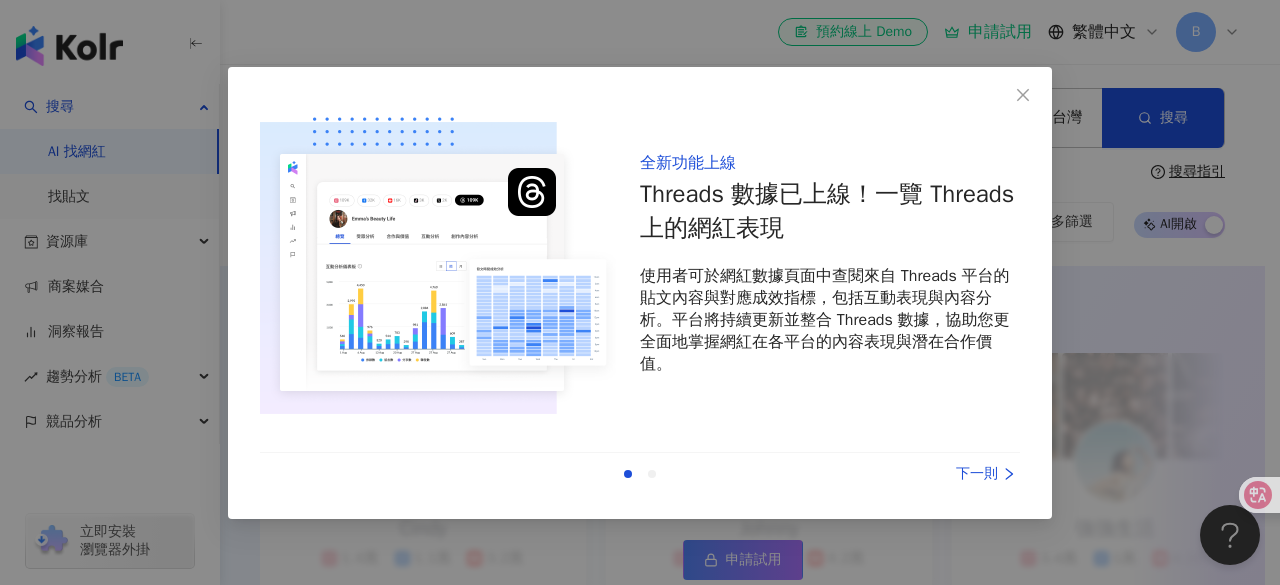 click on "下一則" at bounding box center [945, 474] 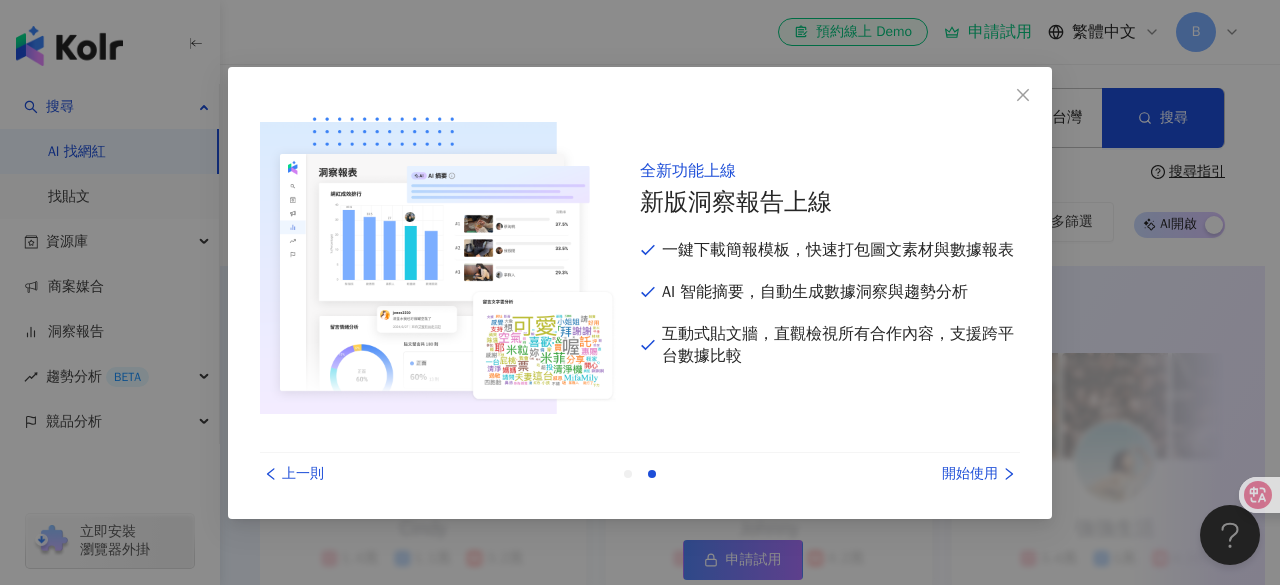 click on "開始使用" at bounding box center [945, 474] 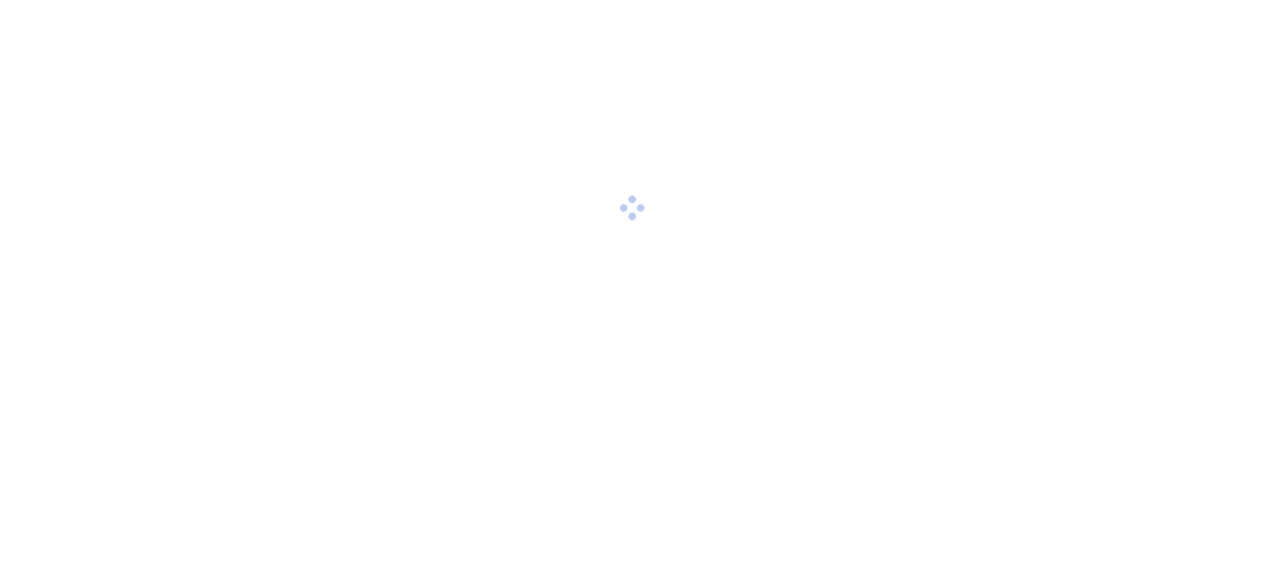 scroll, scrollTop: 0, scrollLeft: 0, axis: both 